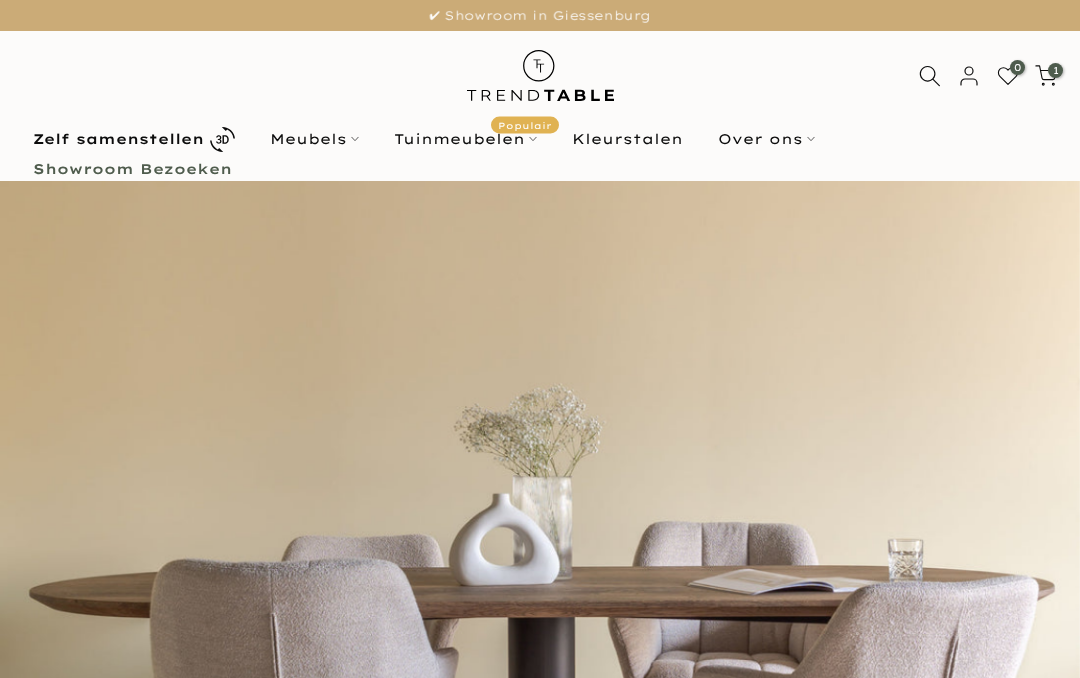 scroll, scrollTop: 0, scrollLeft: 0, axis: both 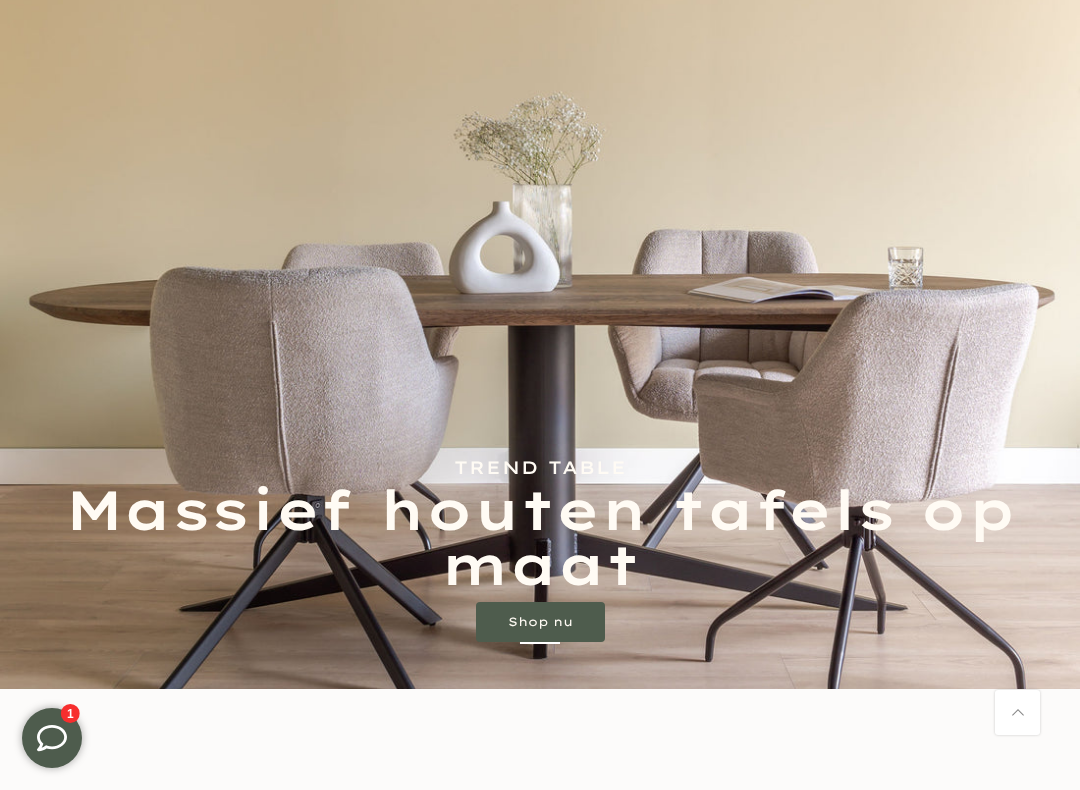 click on "Shop nu" at bounding box center [540, 622] 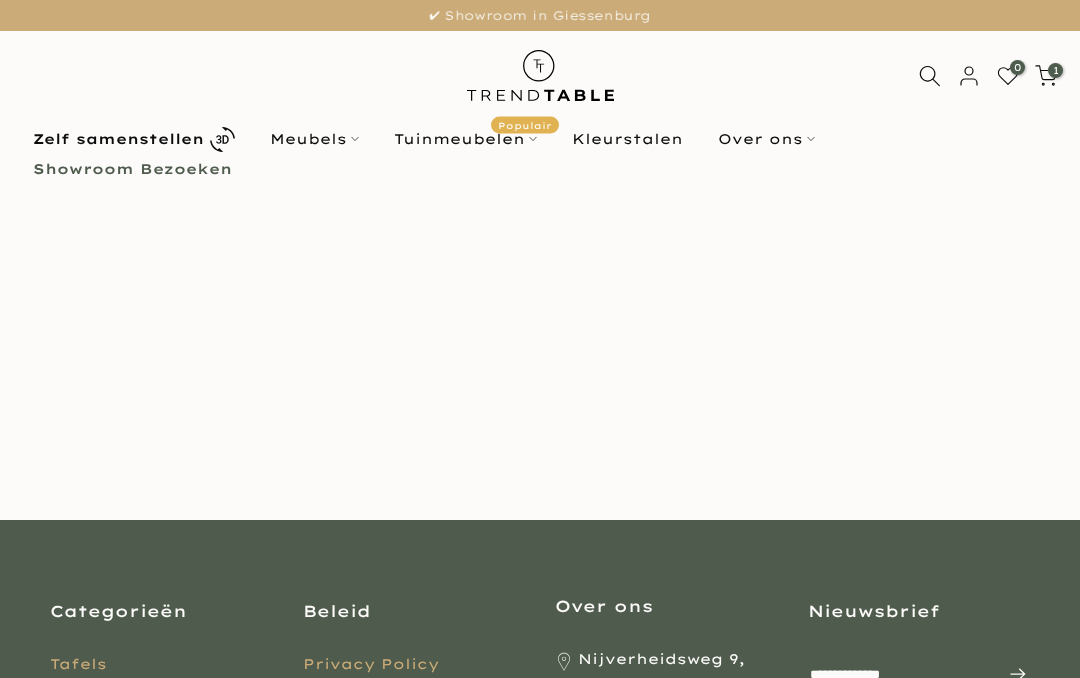 scroll, scrollTop: 0, scrollLeft: 0, axis: both 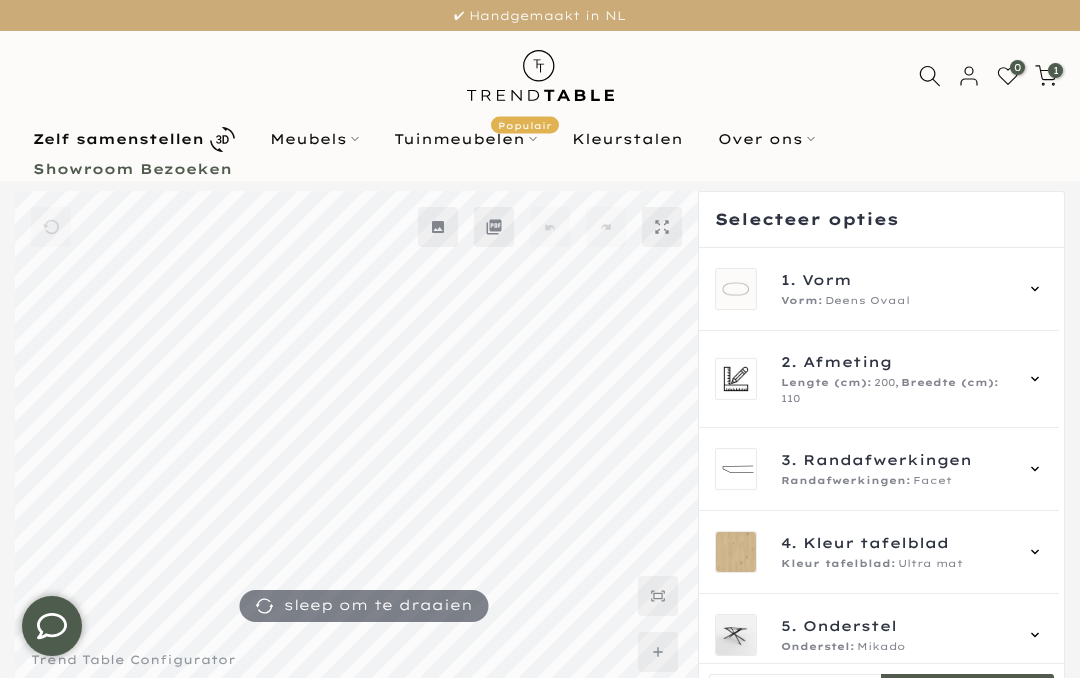 click 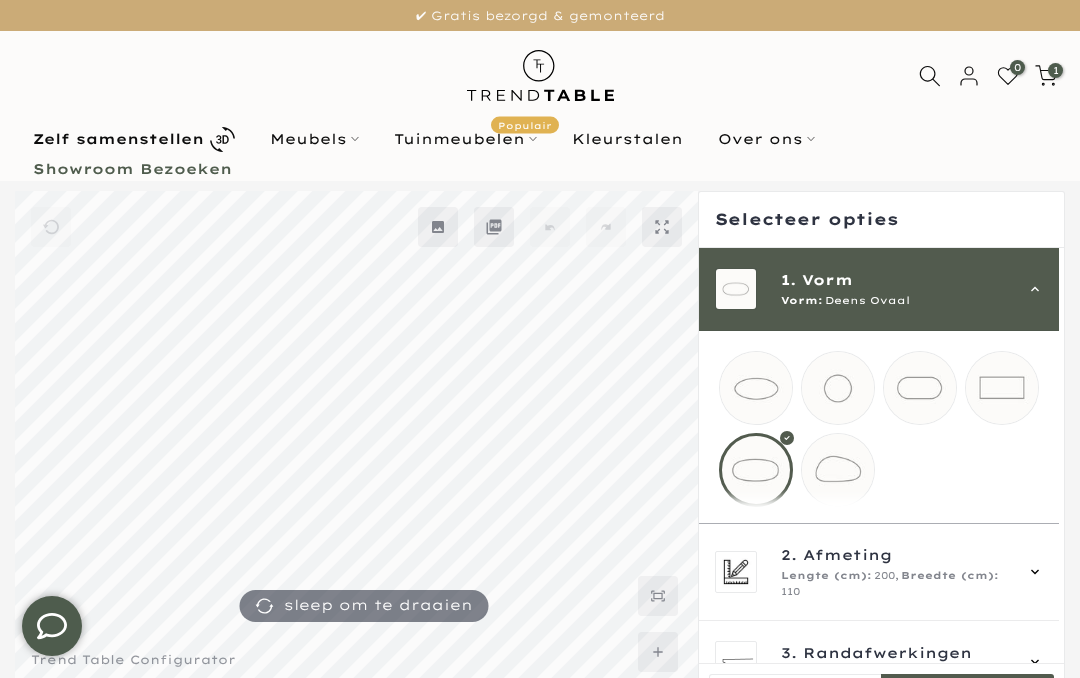 click at bounding box center (756, 388) 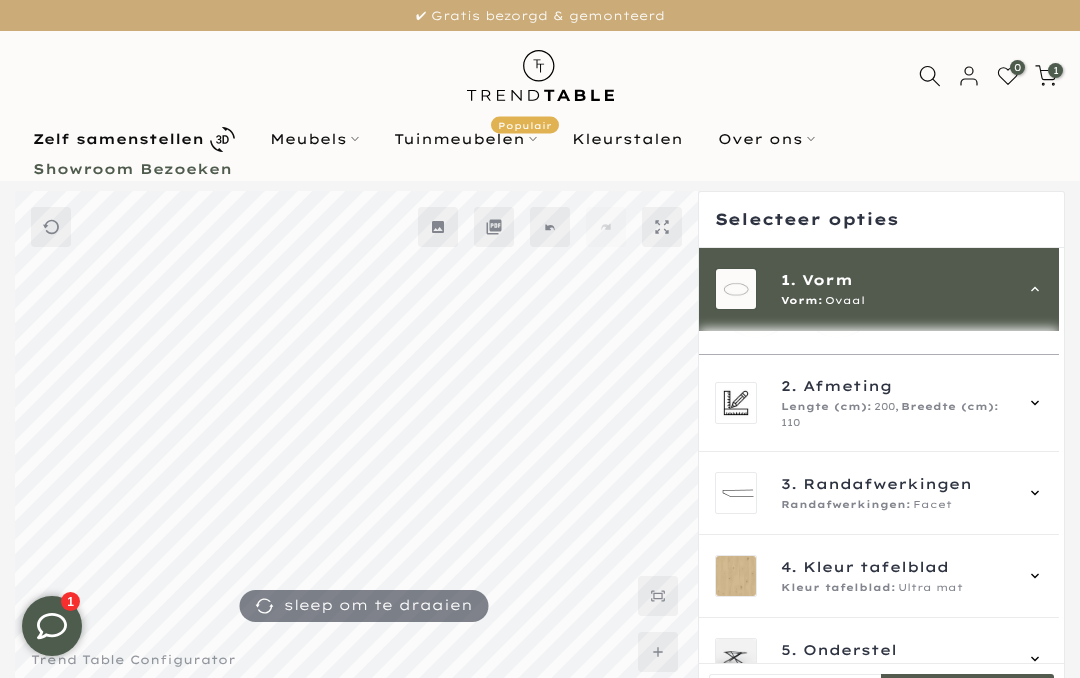 scroll, scrollTop: 179, scrollLeft: 0, axis: vertical 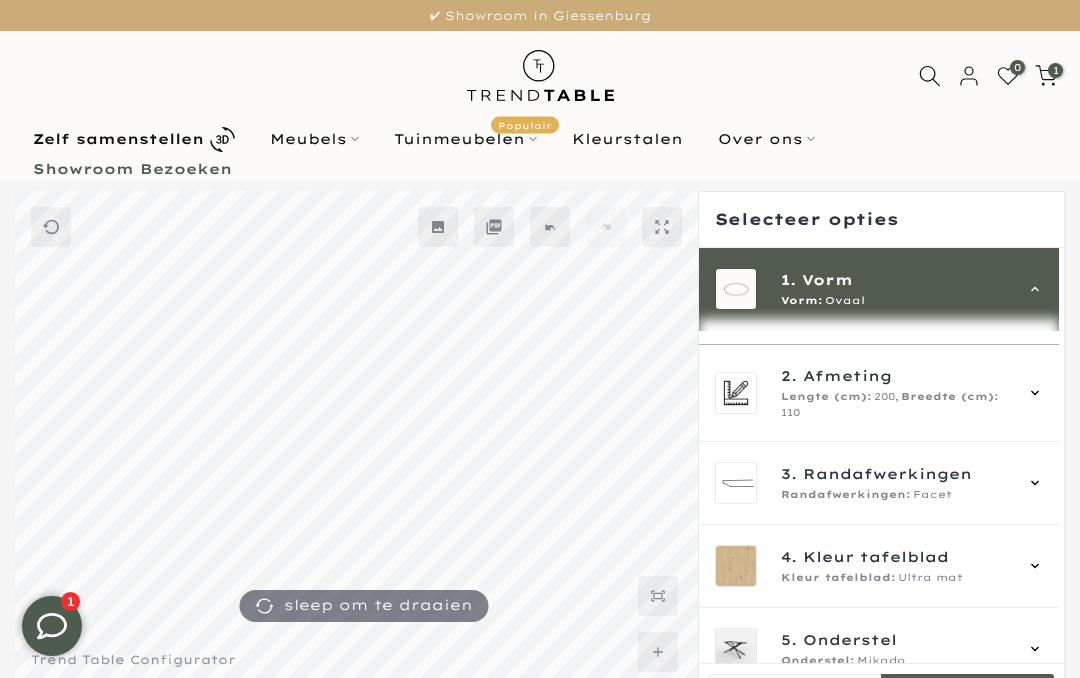 click on "200," at bounding box center (886, 397) 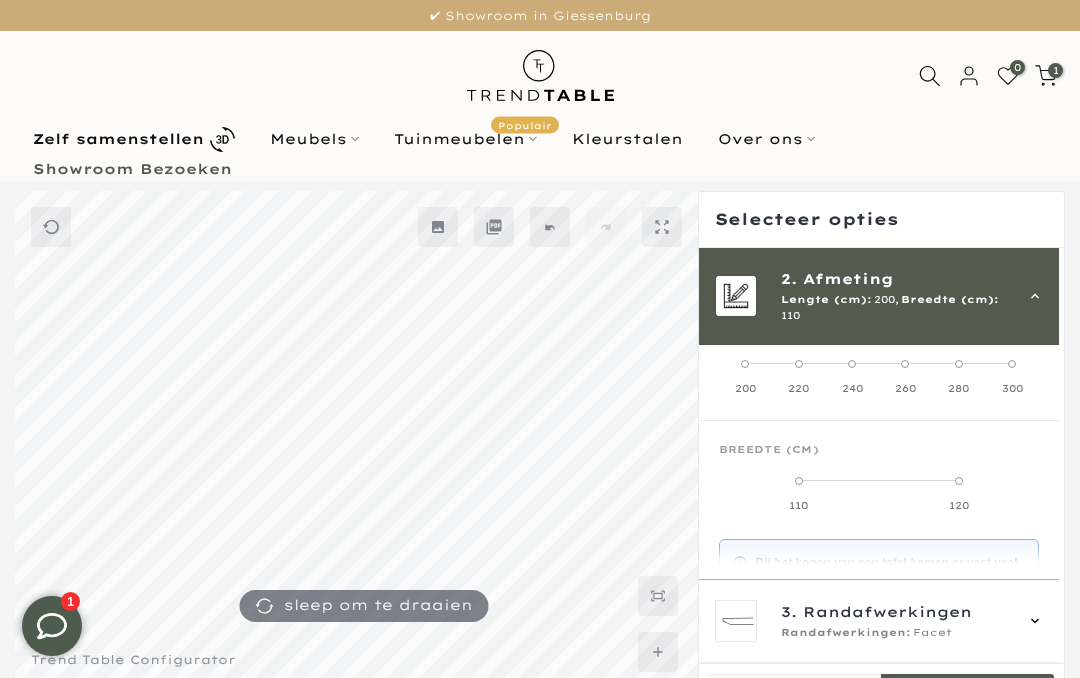 scroll, scrollTop: 83, scrollLeft: 0, axis: vertical 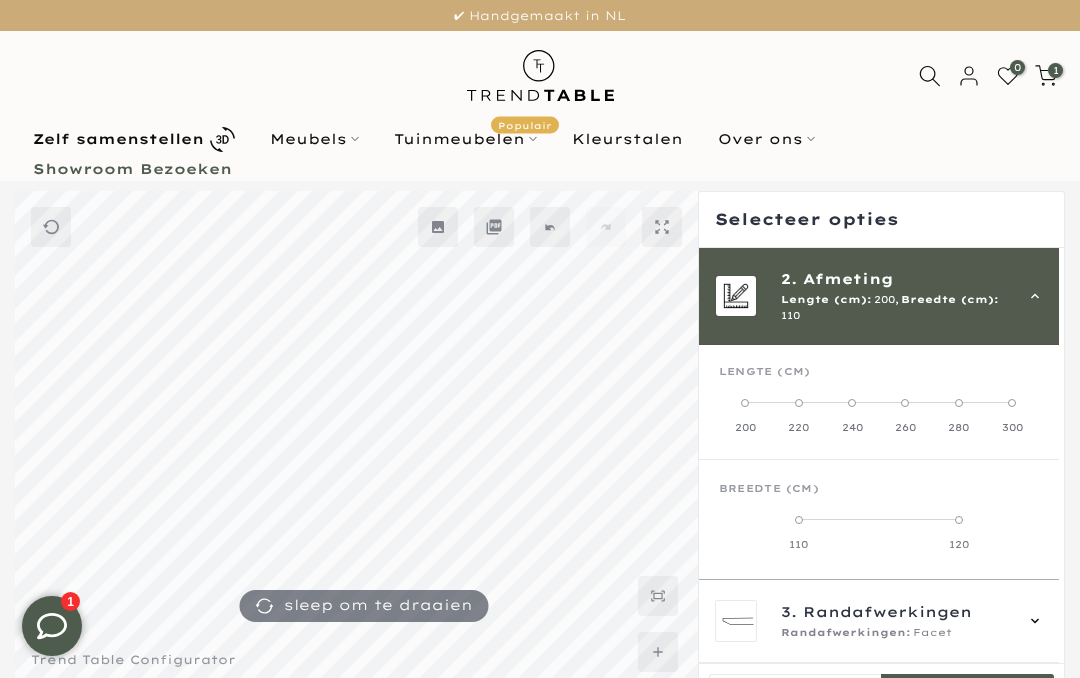 click at bounding box center [799, 520] 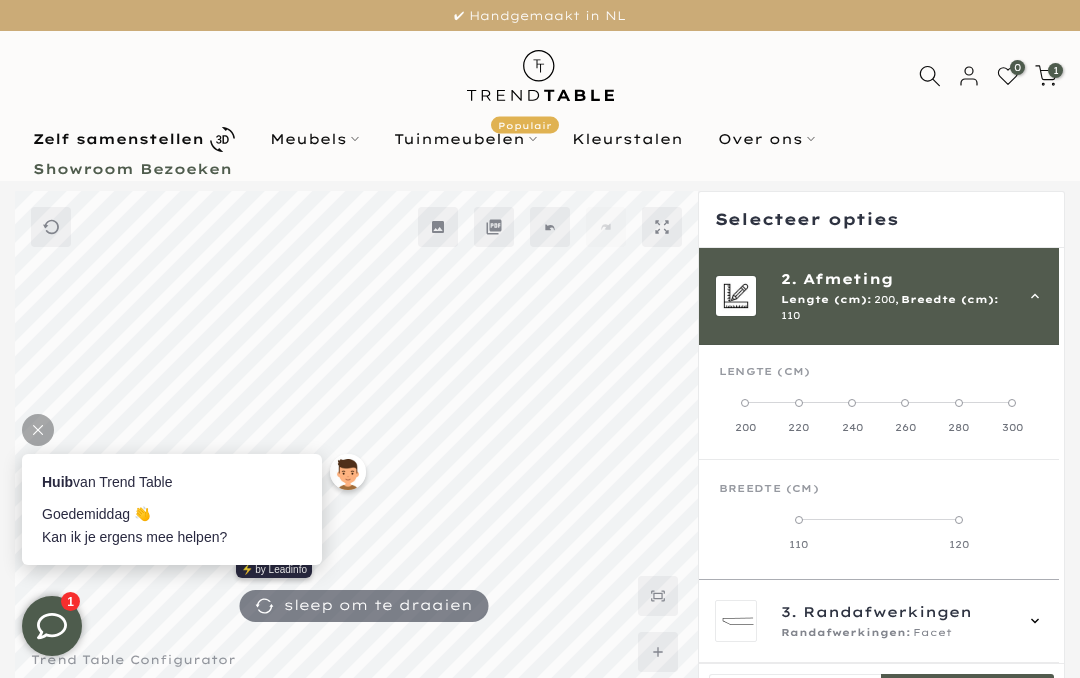 scroll, scrollTop: 0, scrollLeft: 0, axis: both 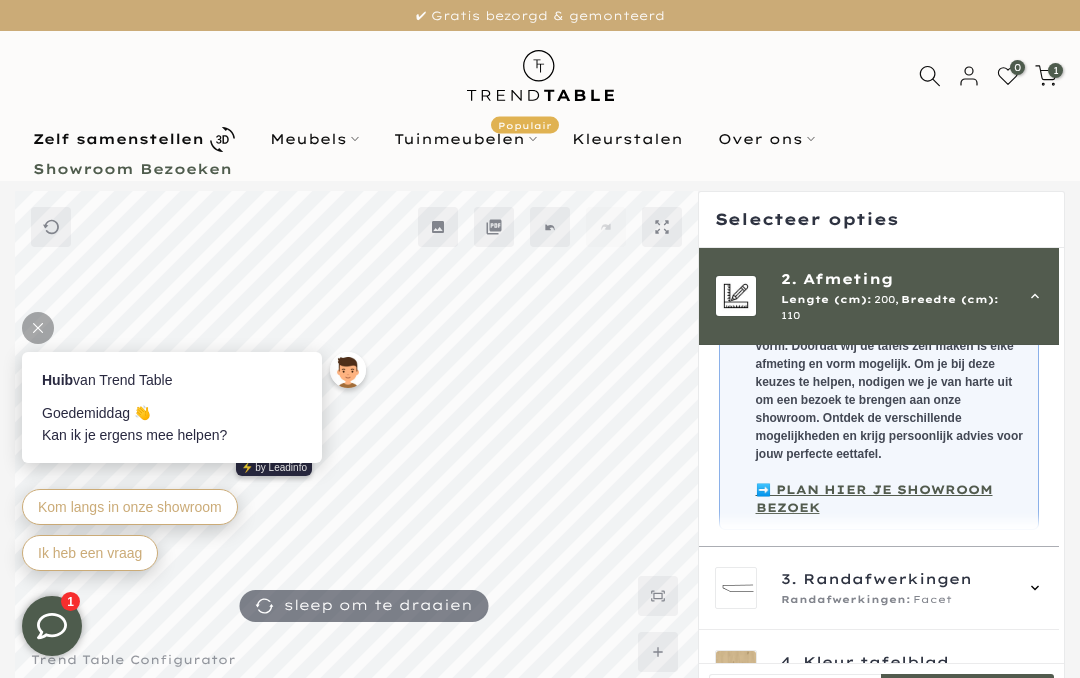 click on "3. Randafwerkingen Randafwerkingen: Facet" at bounding box center (879, 588) 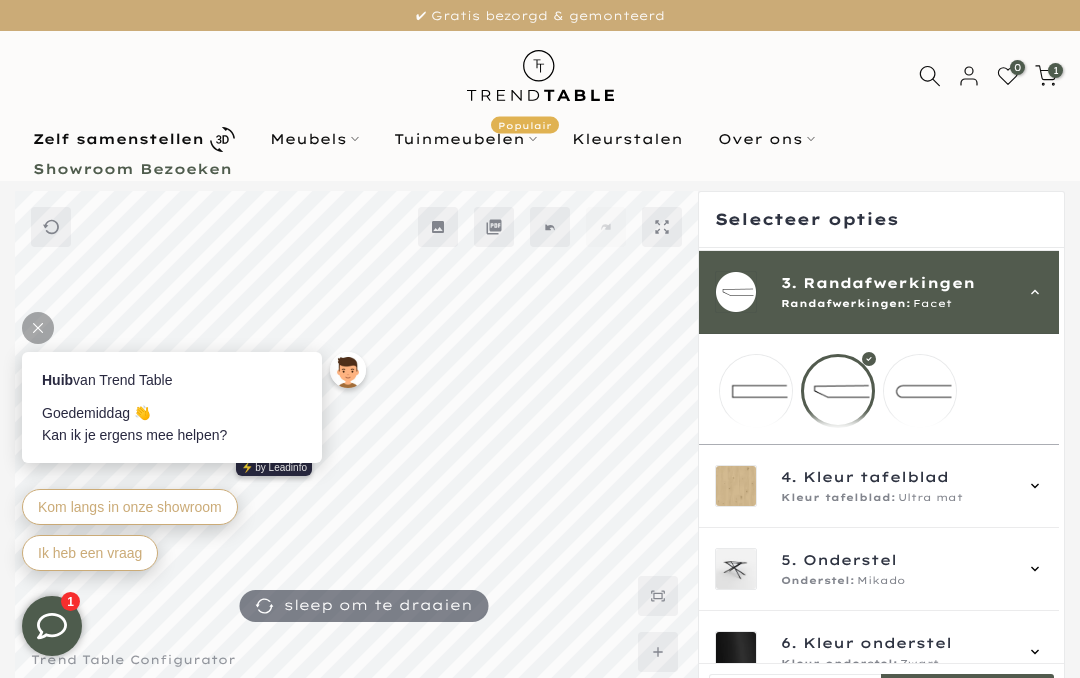 scroll, scrollTop: 166, scrollLeft: 0, axis: vertical 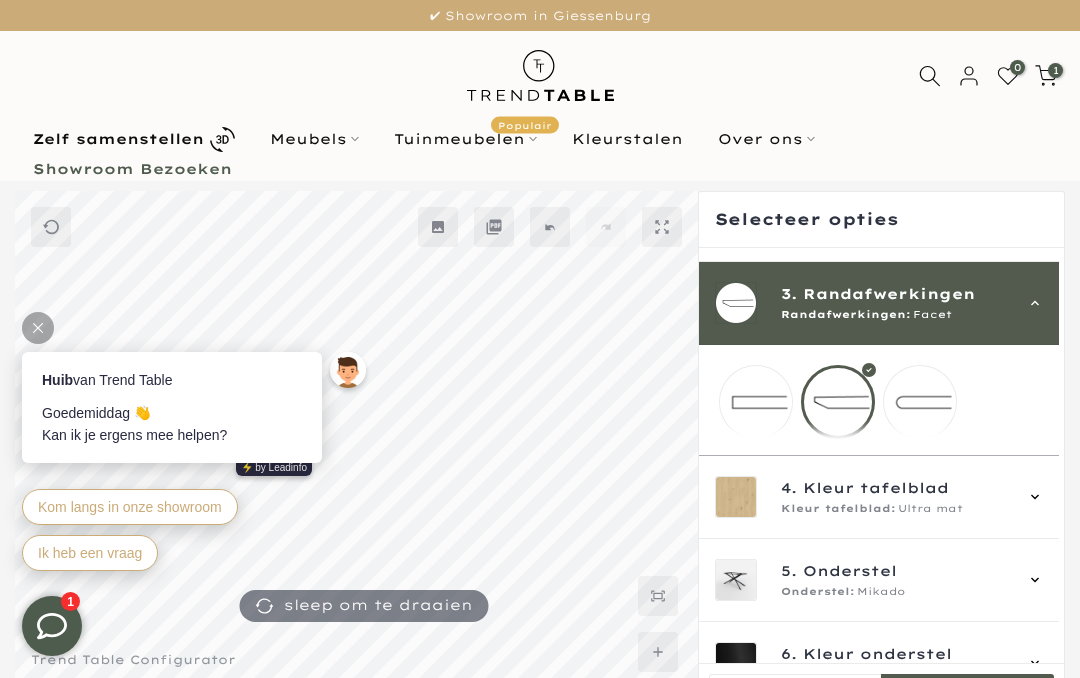 click at bounding box center (172, 397) 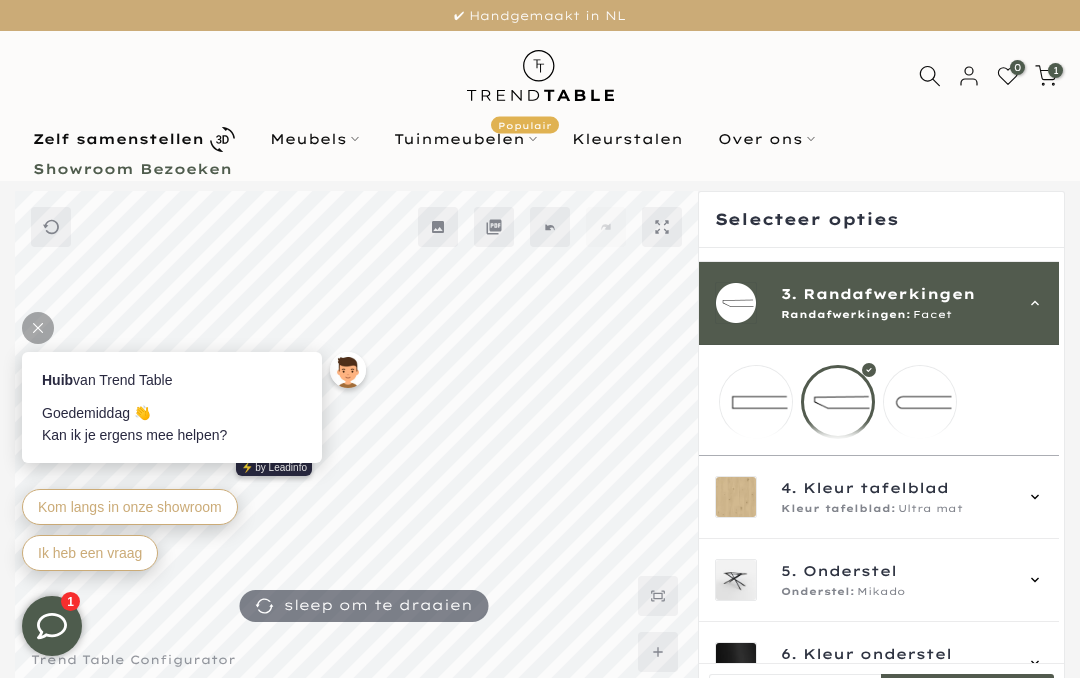 click on "Goedemiddag  👋  Kan ik je ergens mee helpen?" at bounding box center (172, 424) 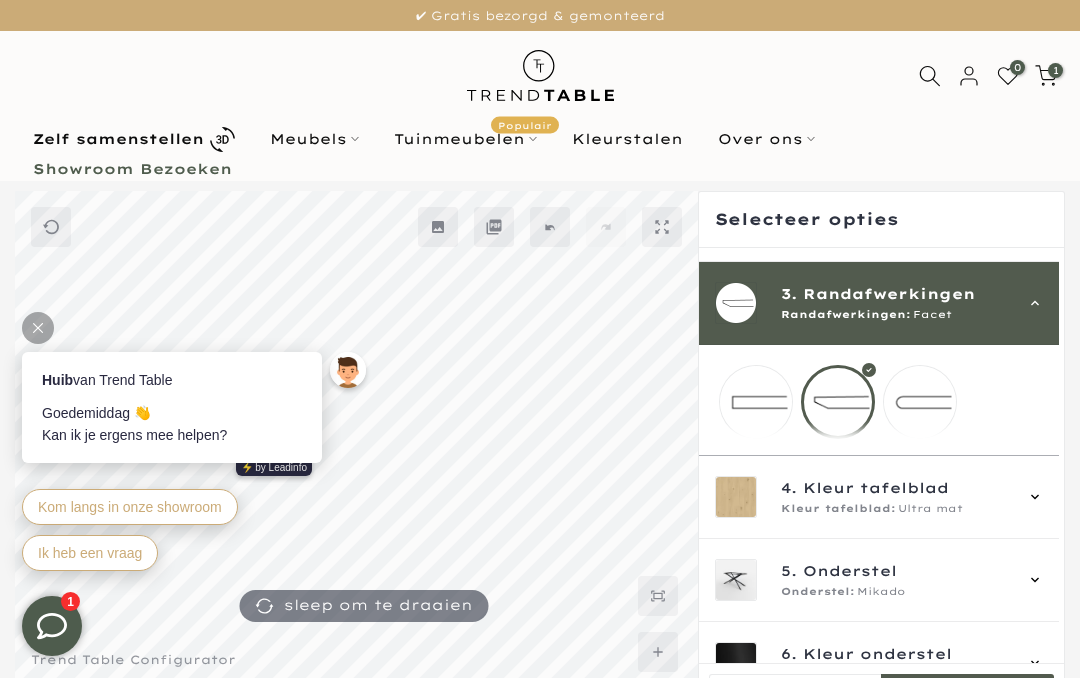 click on "Goedemiddag  👋  Kan ik je ergens mee helpen?" at bounding box center [172, 424] 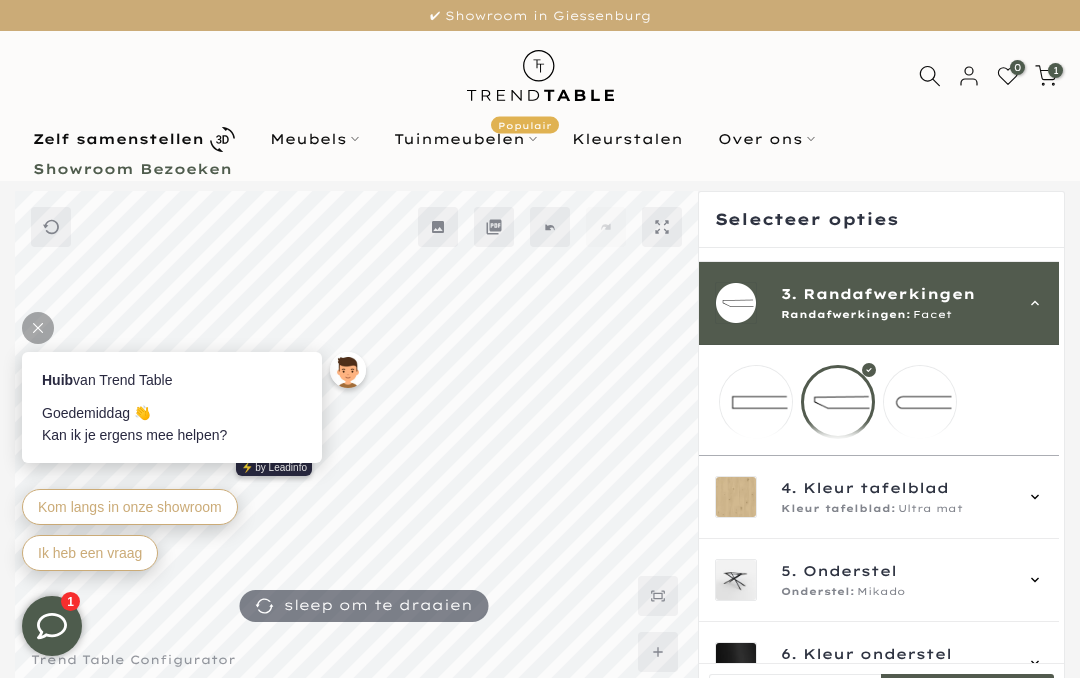 click on "Goedemiddag  👋  Kan ik je ergens mee helpen?" at bounding box center [172, 424] 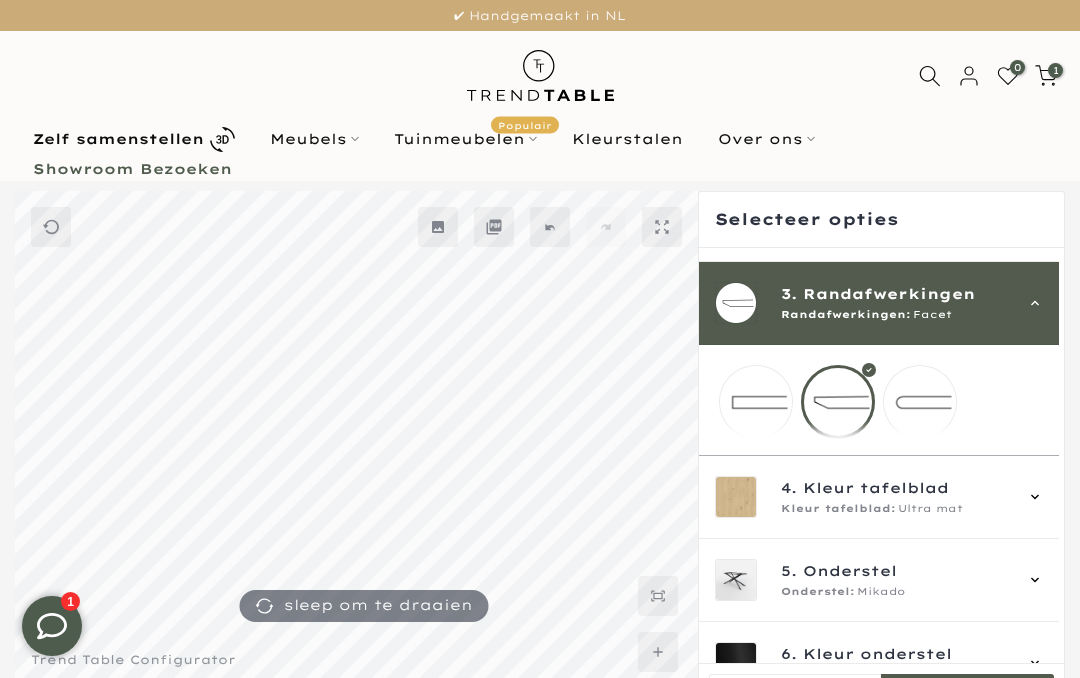 click 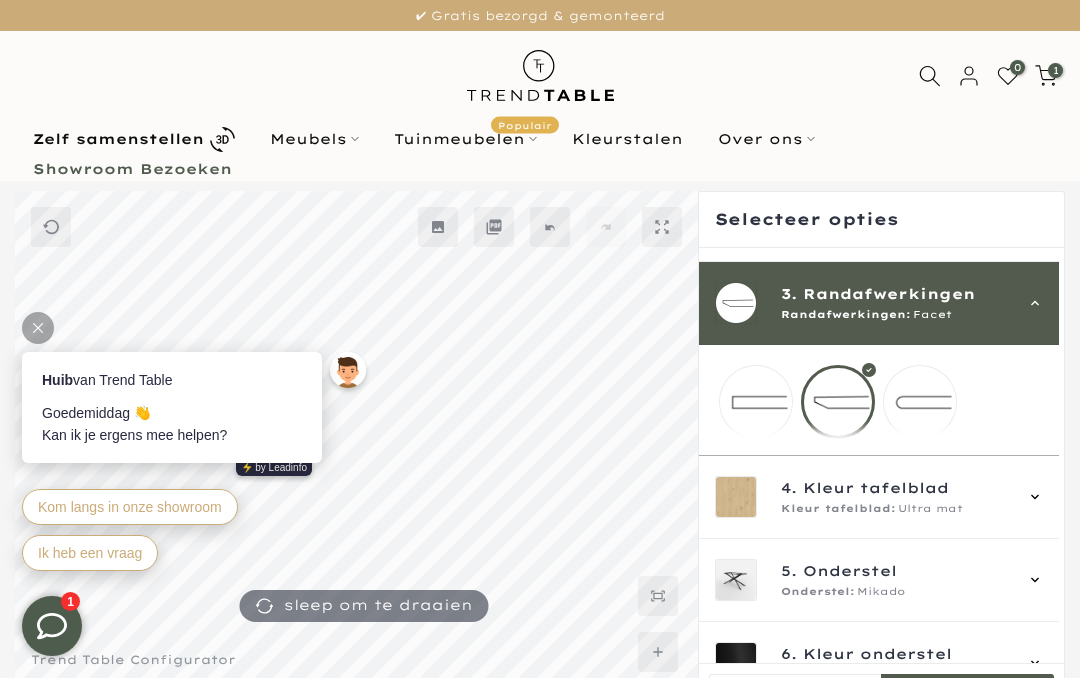 click on "Goedemiddag  👋  Kan ik je ergens mee helpen?" at bounding box center (172, 424) 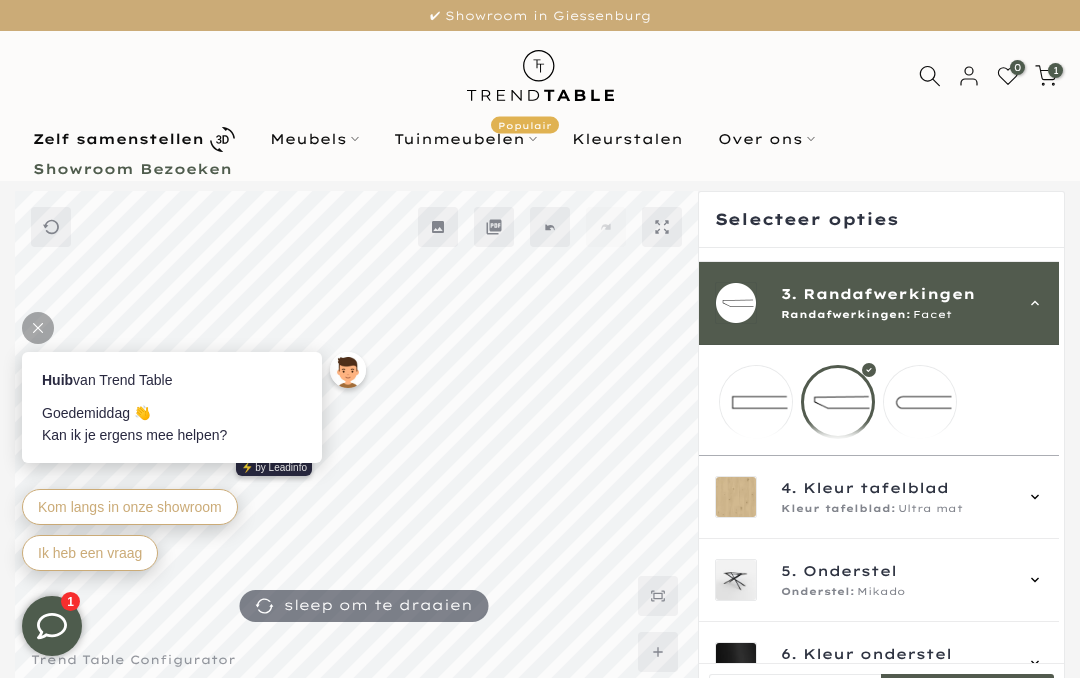 click on "Goedemiddag  👋  Kan ik je ergens mee helpen?" at bounding box center [172, 424] 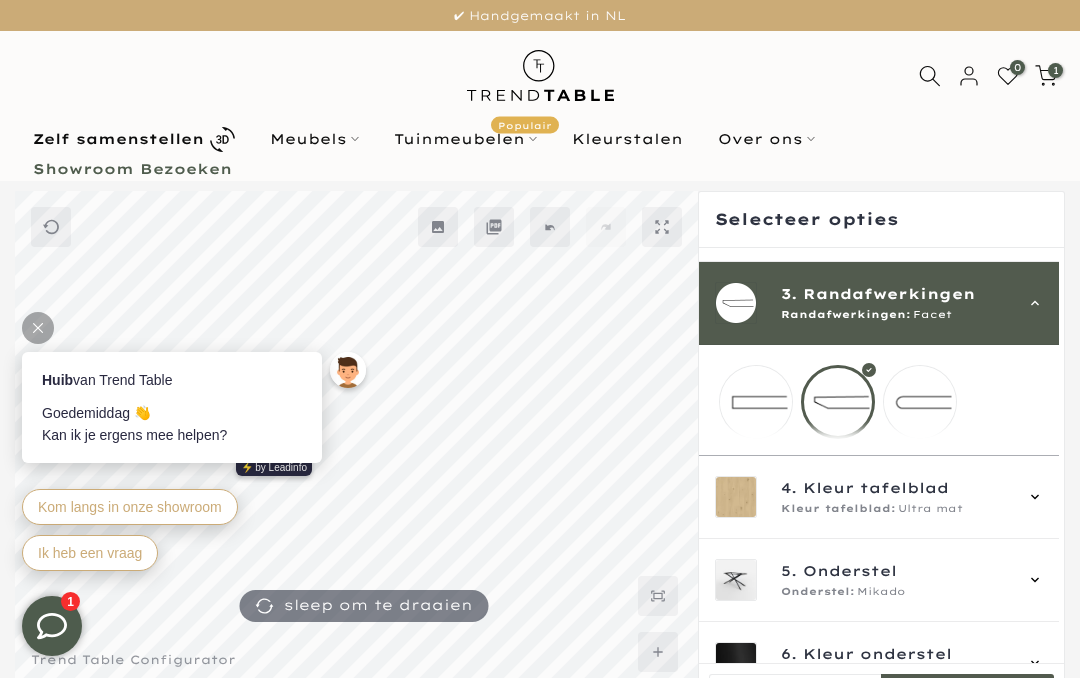 click on "Goedemiddag  👋  Kan ik je ergens mee helpen?" at bounding box center (172, 424) 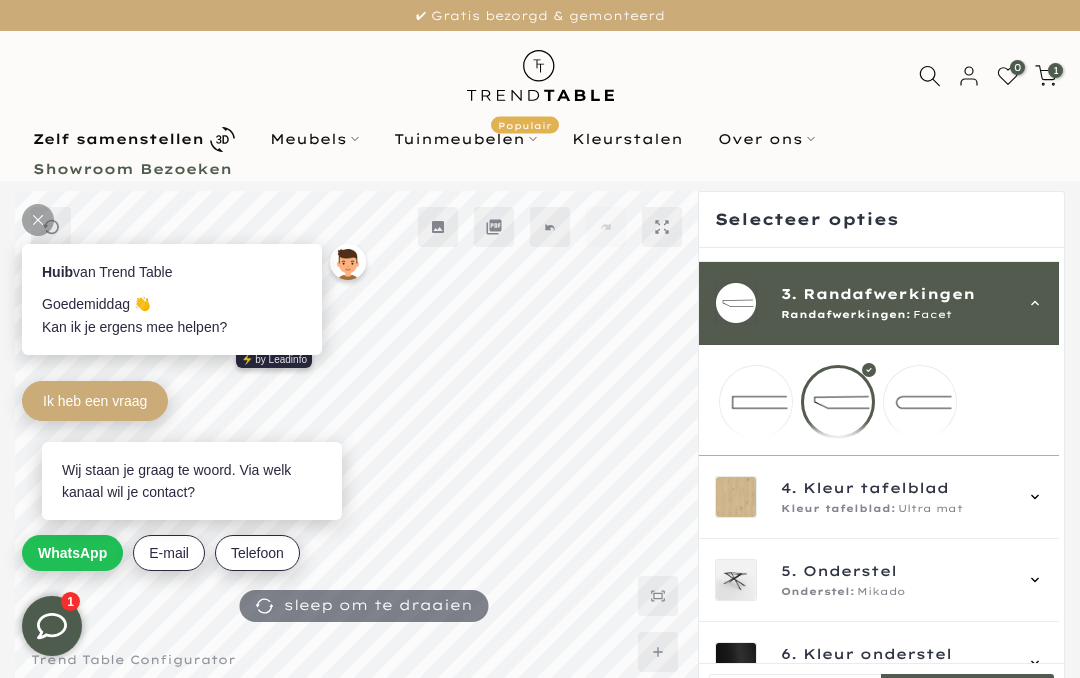 scroll, scrollTop: 66, scrollLeft: 0, axis: vertical 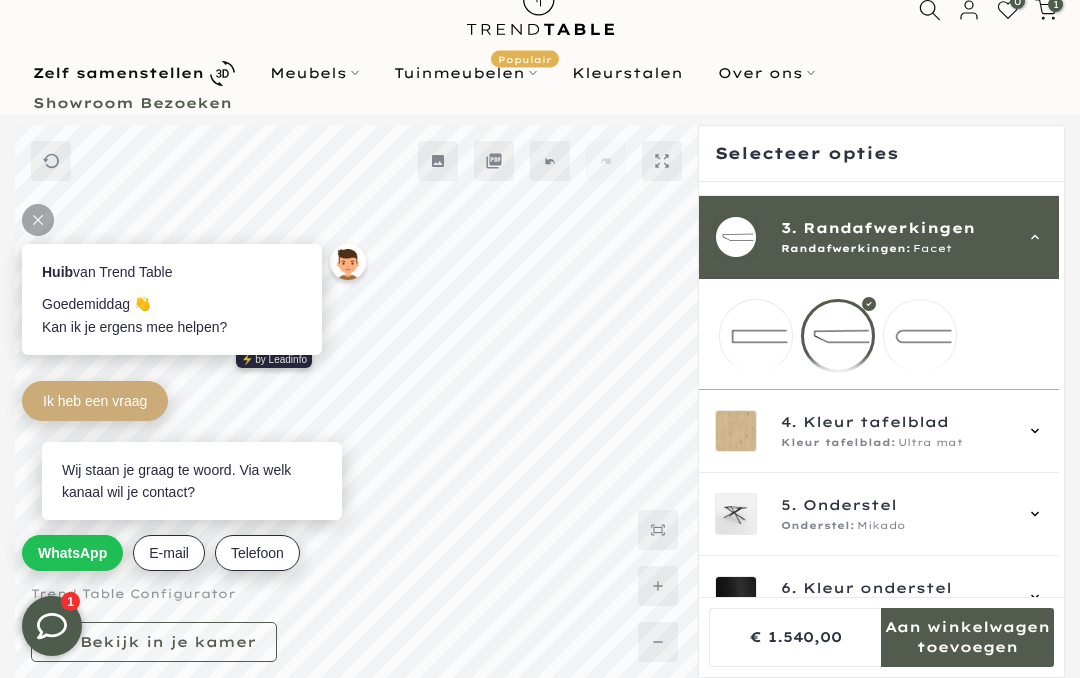 click 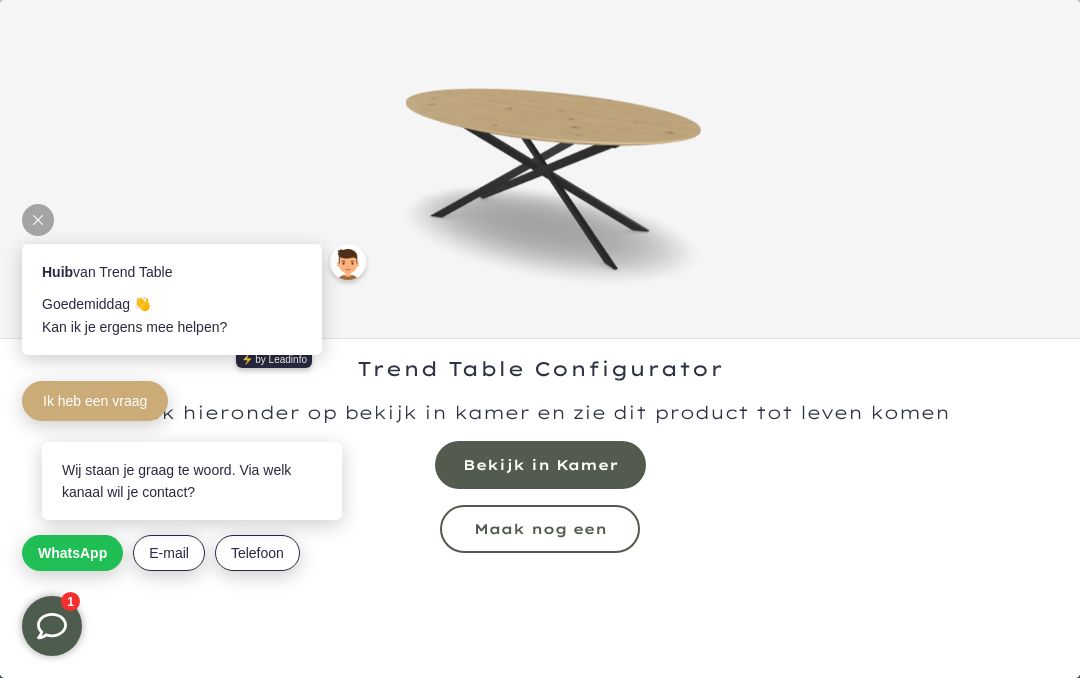 click at bounding box center (540, 465) 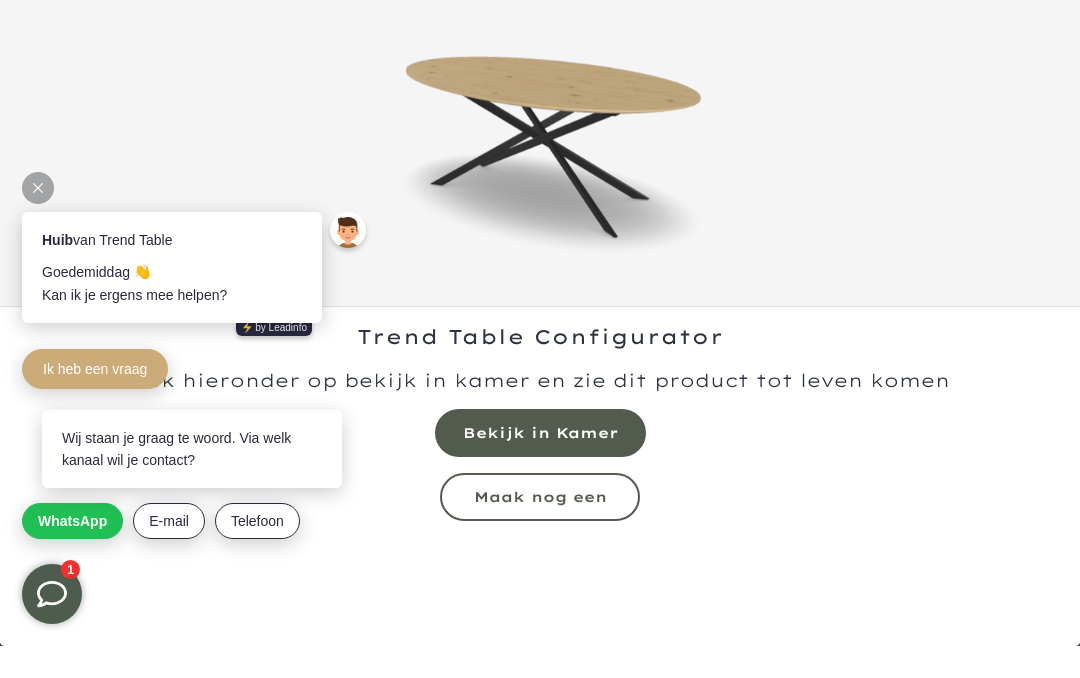 scroll, scrollTop: 66, scrollLeft: 0, axis: vertical 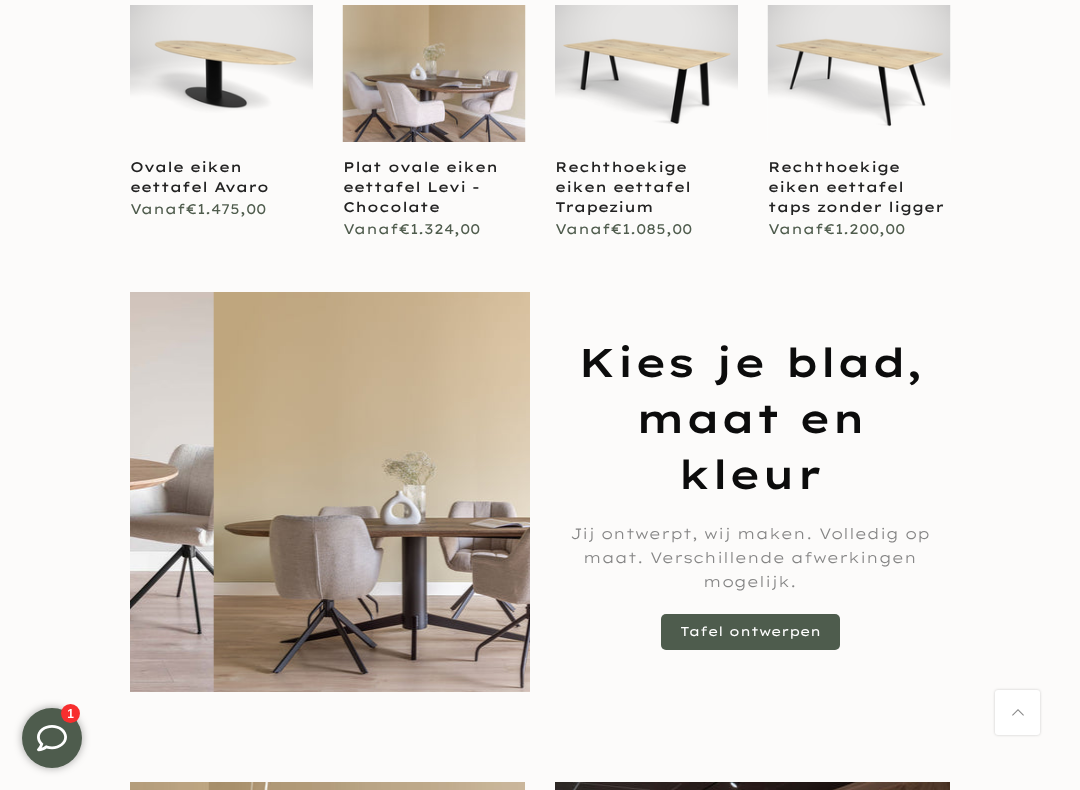 click on "Tafel ontwerpen" at bounding box center (750, 632) 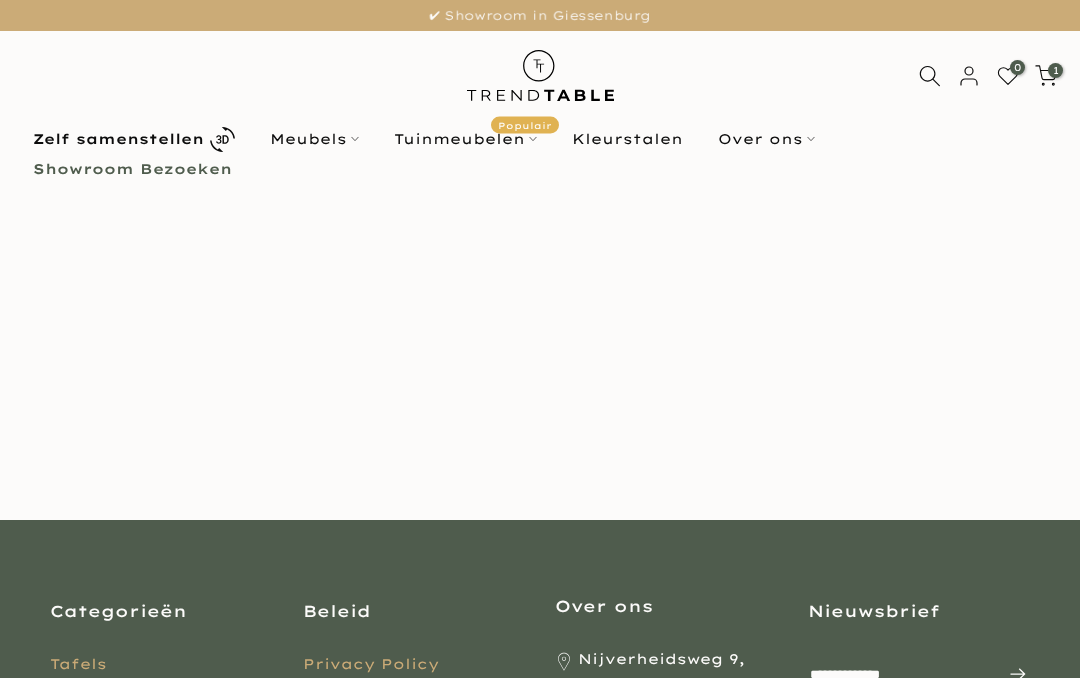 scroll, scrollTop: 0, scrollLeft: 0, axis: both 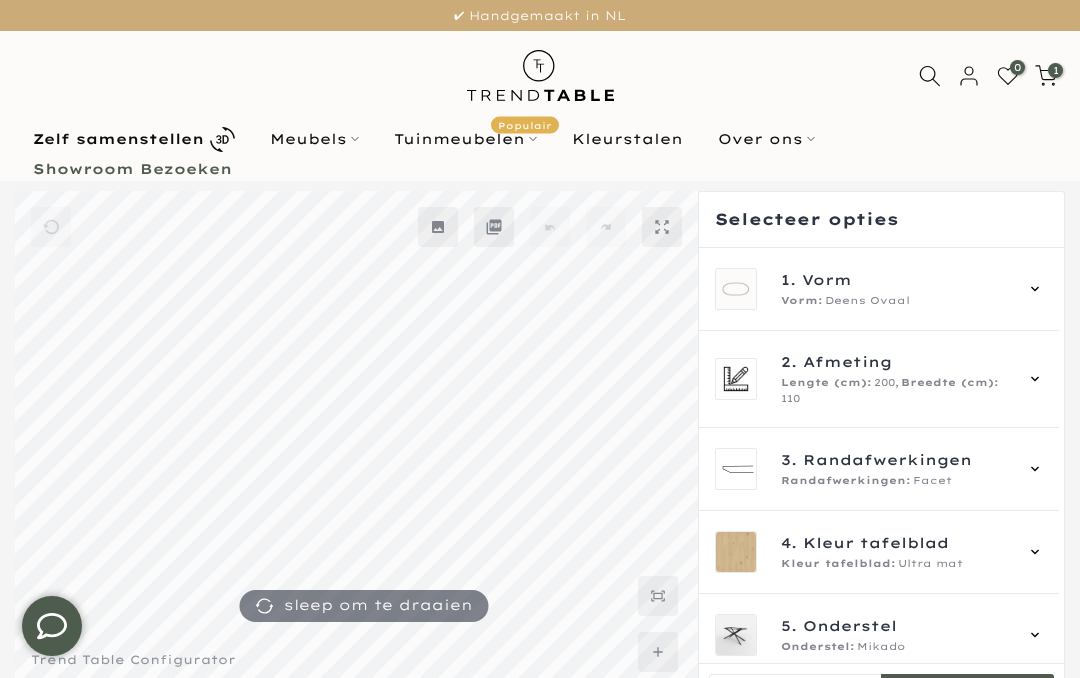 click on "1. Vorm Vorm: Deens Ovaal" at bounding box center (896, 289) 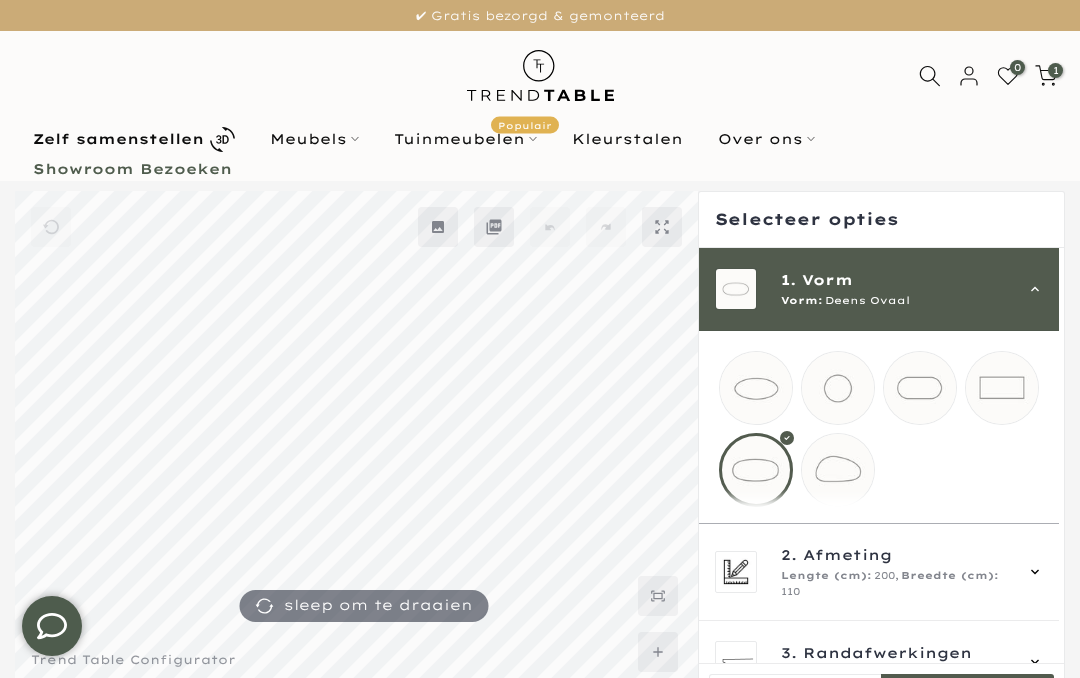 click at bounding box center (756, 388) 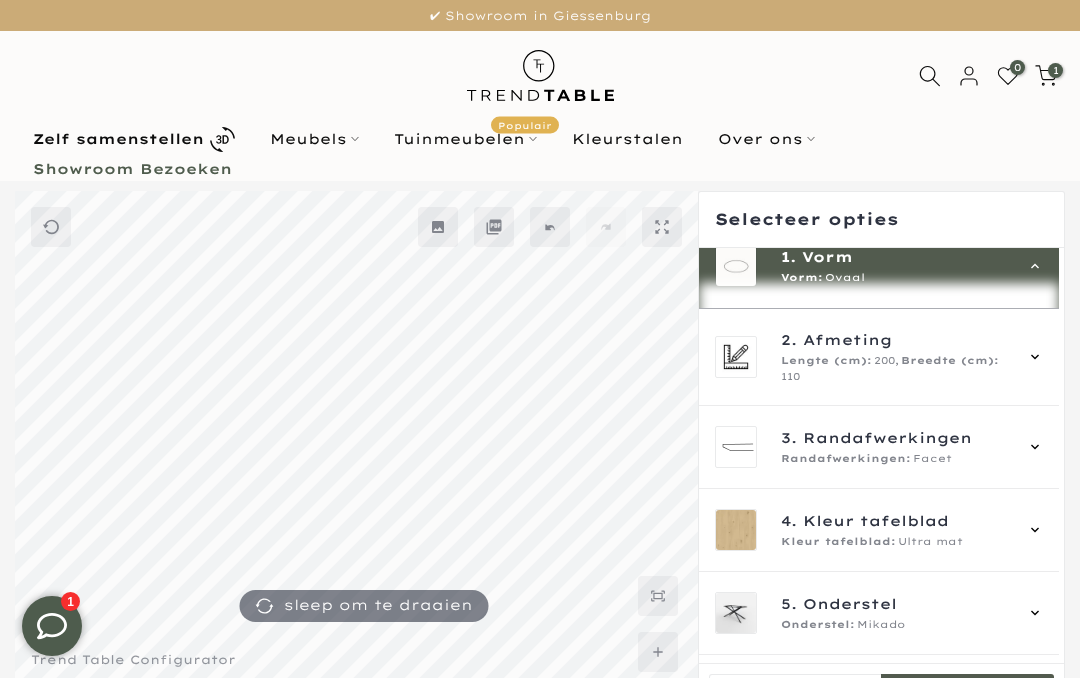 scroll, scrollTop: 216, scrollLeft: 0, axis: vertical 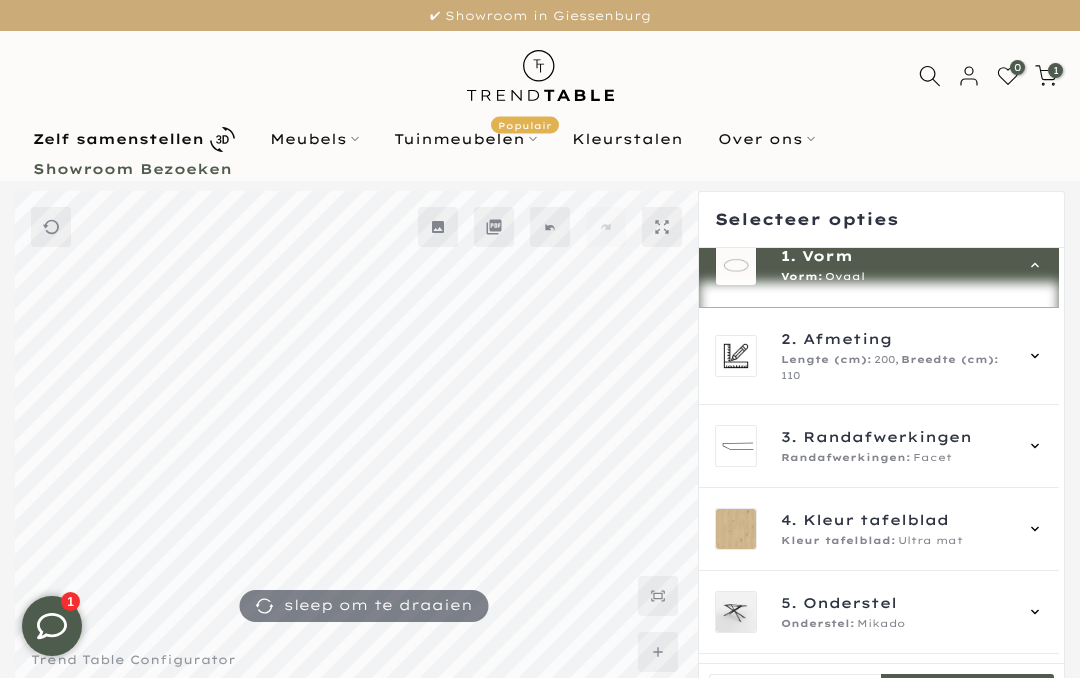 click 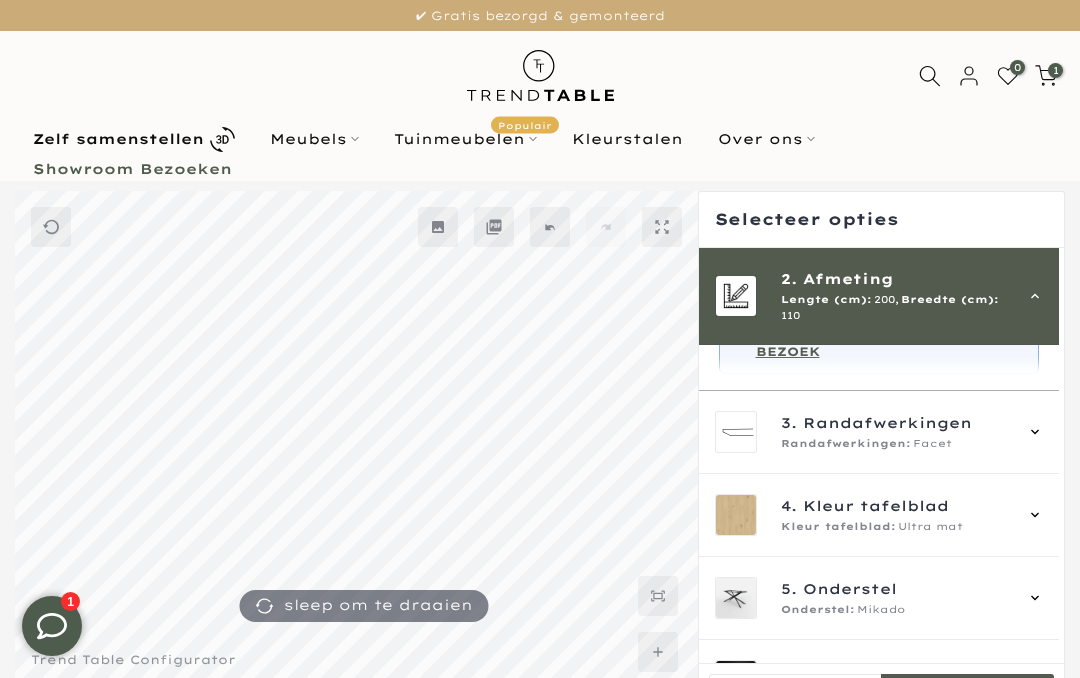 scroll, scrollTop: 532, scrollLeft: 0, axis: vertical 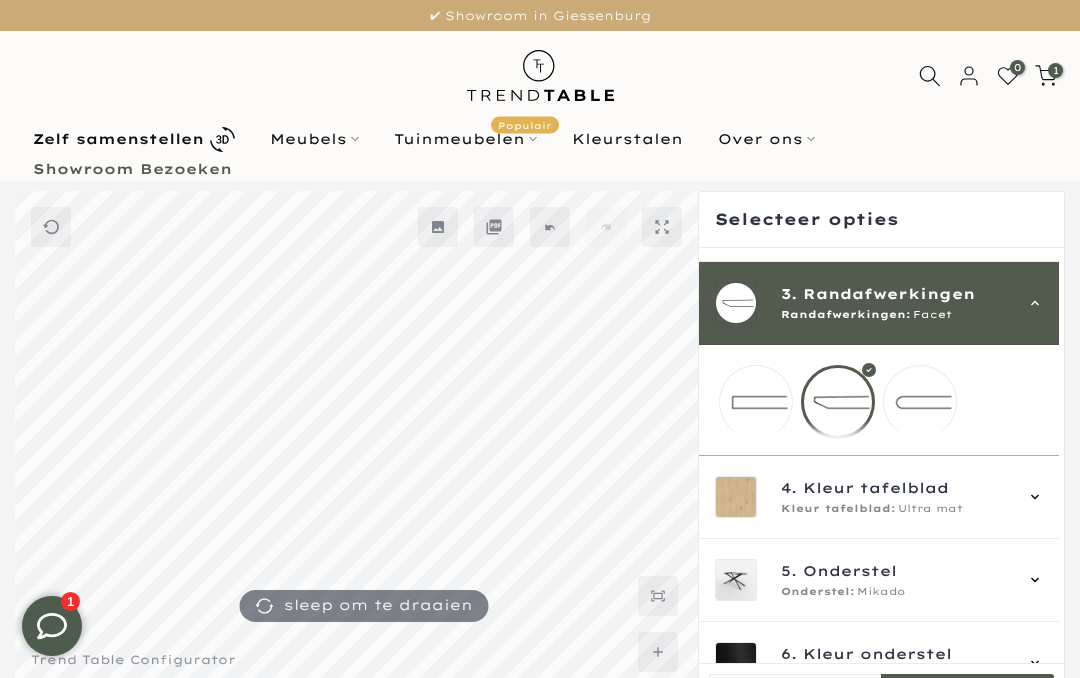 click on "Ultra mat" at bounding box center (930, 509) 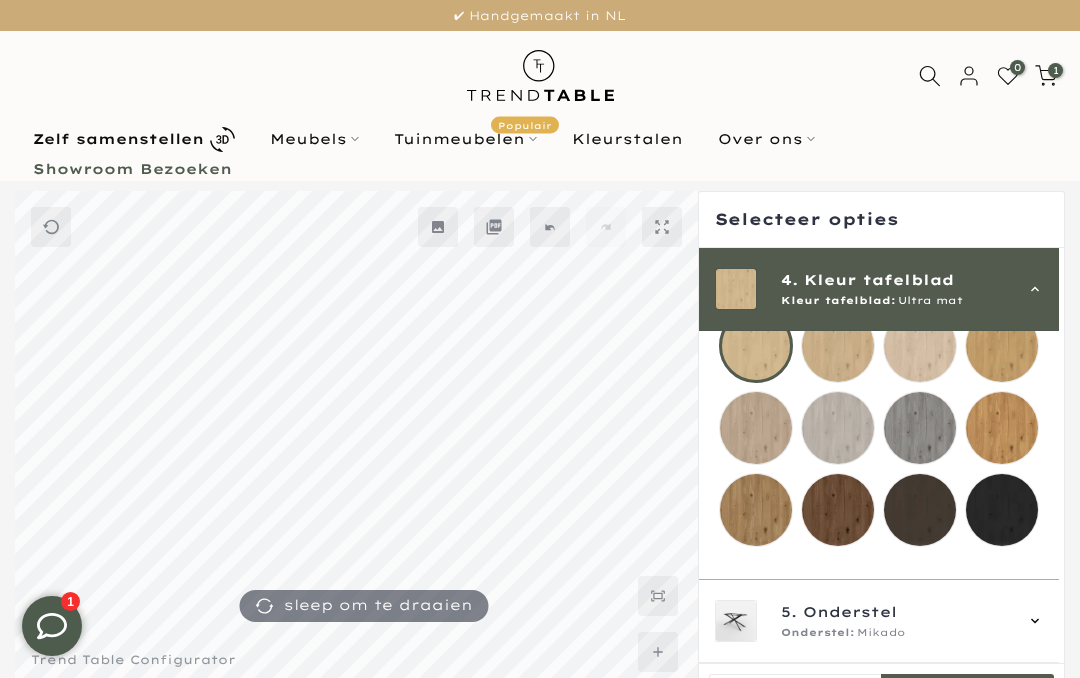 scroll, scrollTop: 339, scrollLeft: 0, axis: vertical 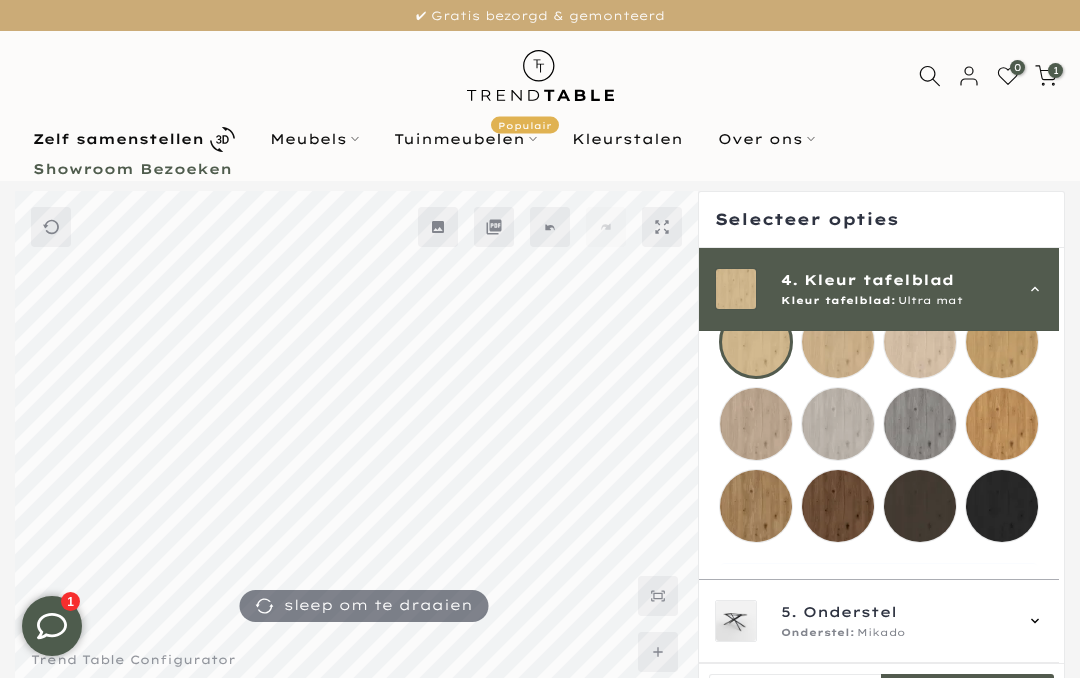 click at bounding box center (756, 506) 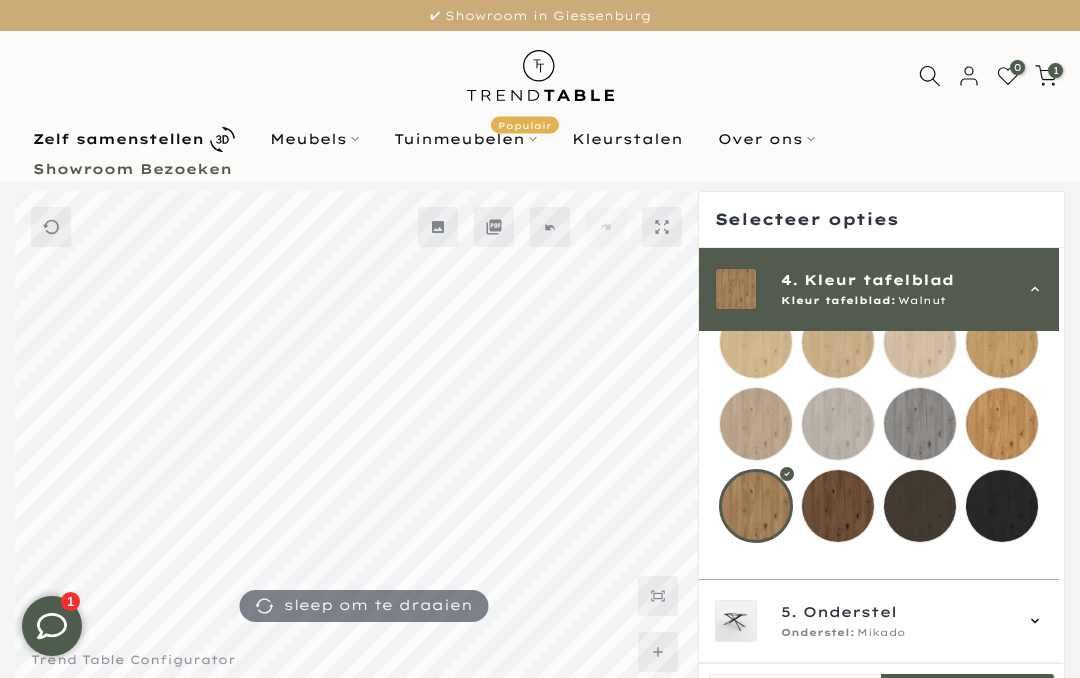 click at bounding box center (838, 506) 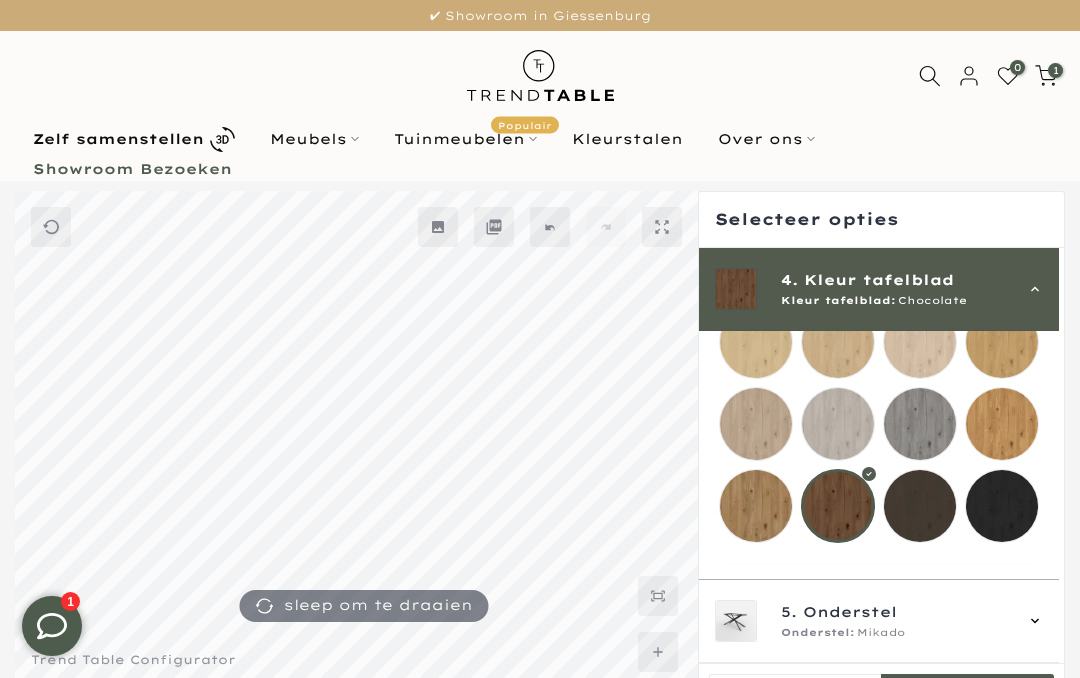 click at bounding box center (756, 506) 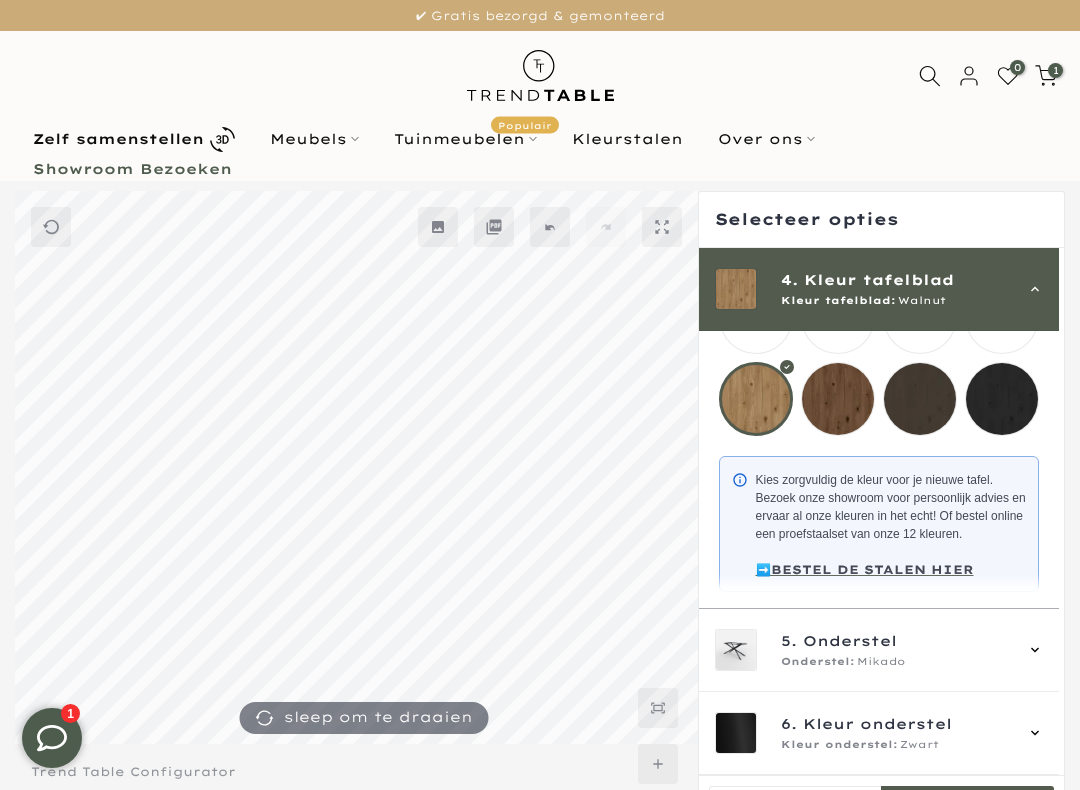 scroll, scrollTop: 456, scrollLeft: 0, axis: vertical 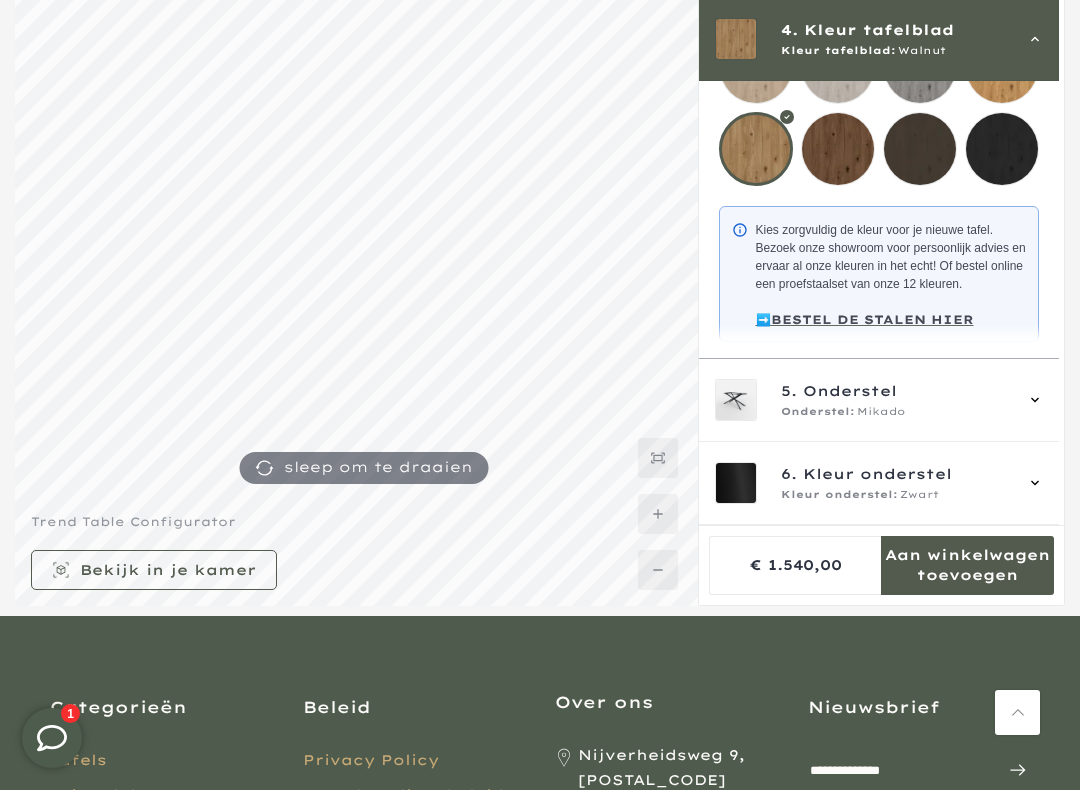 click on "5. Onderstel" at bounding box center [896, 391] 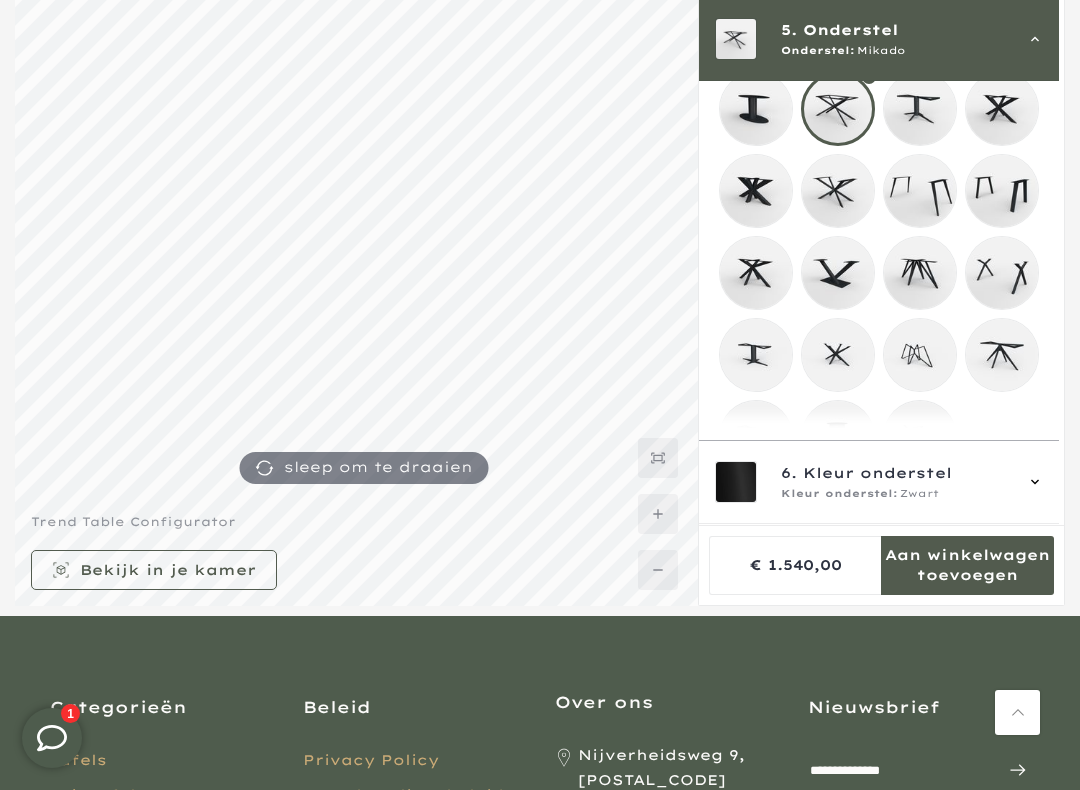 scroll, scrollTop: 332, scrollLeft: 0, axis: vertical 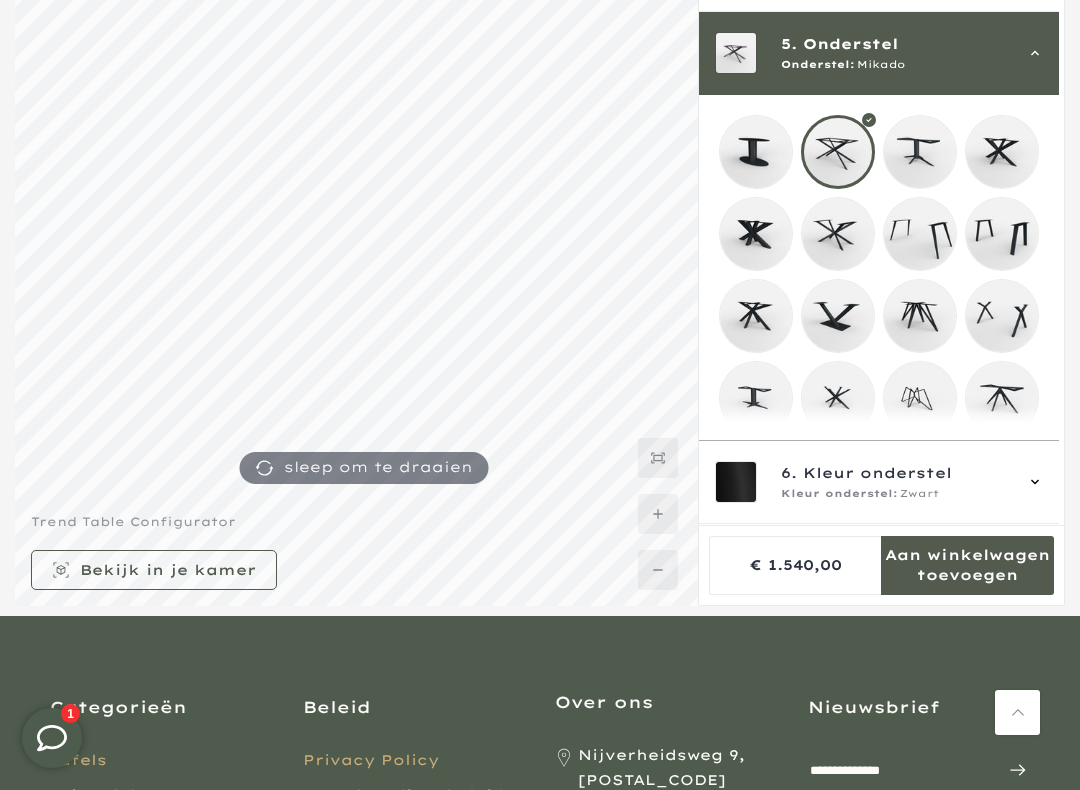 click at bounding box center (1002, 152) 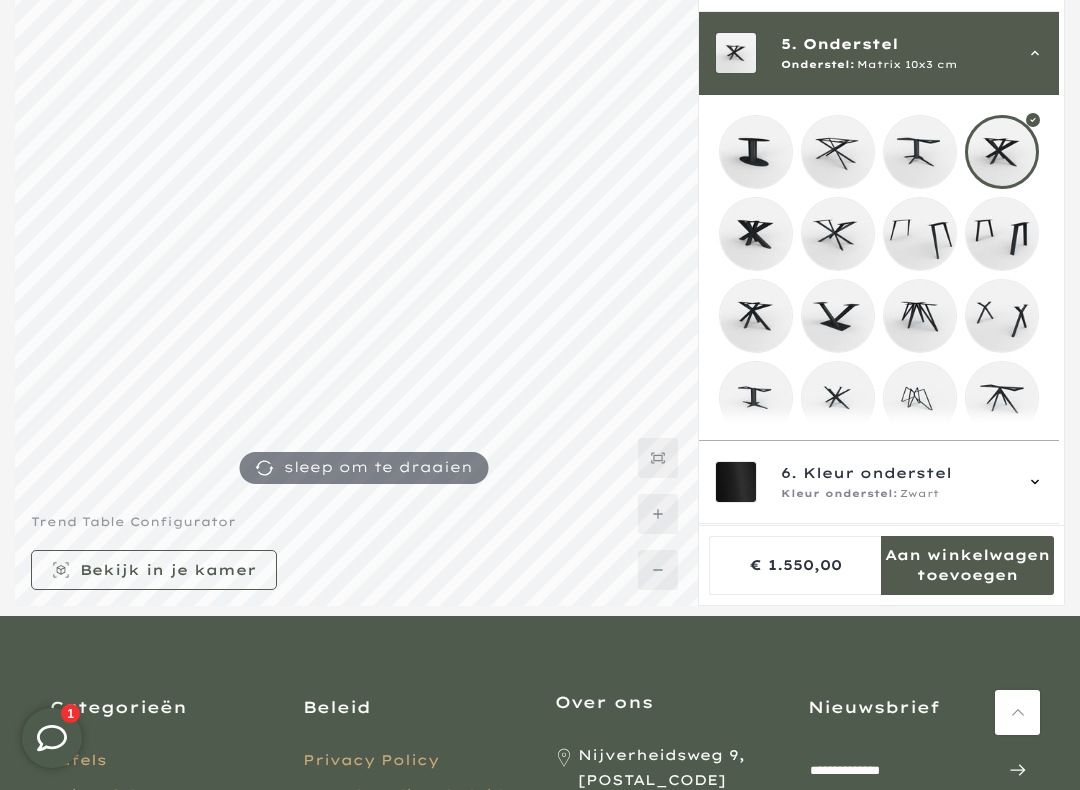 click at bounding box center [838, 234] 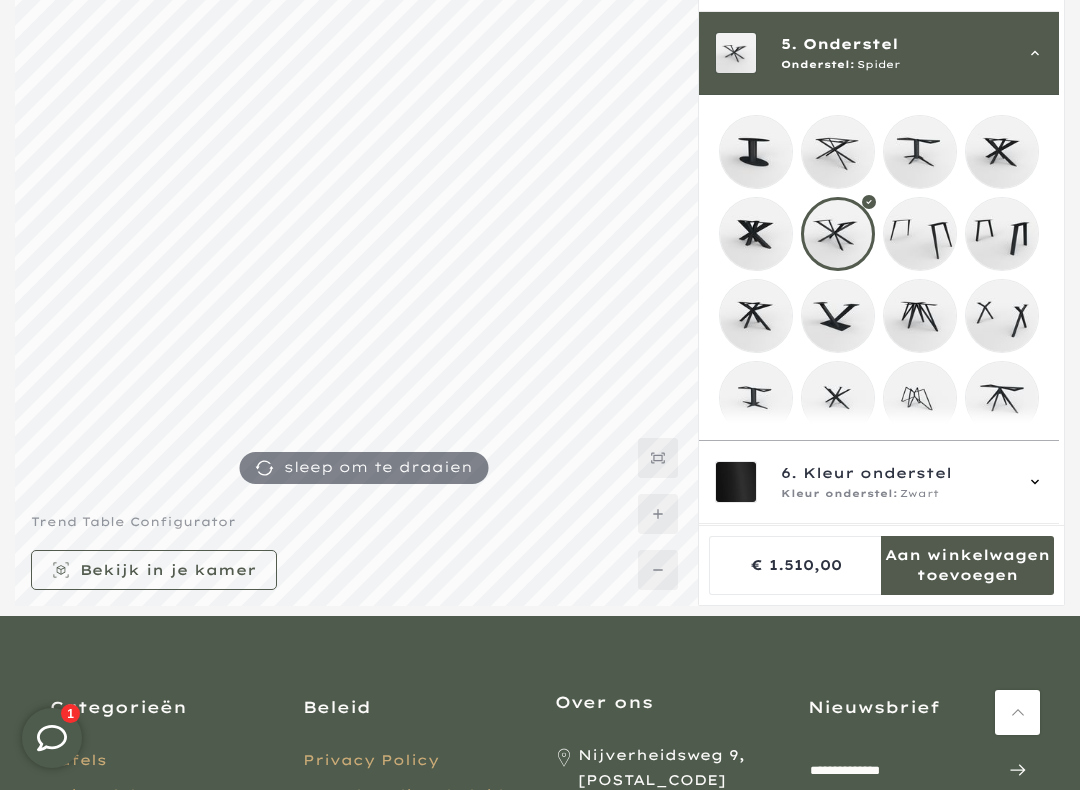 click at bounding box center [756, 316] 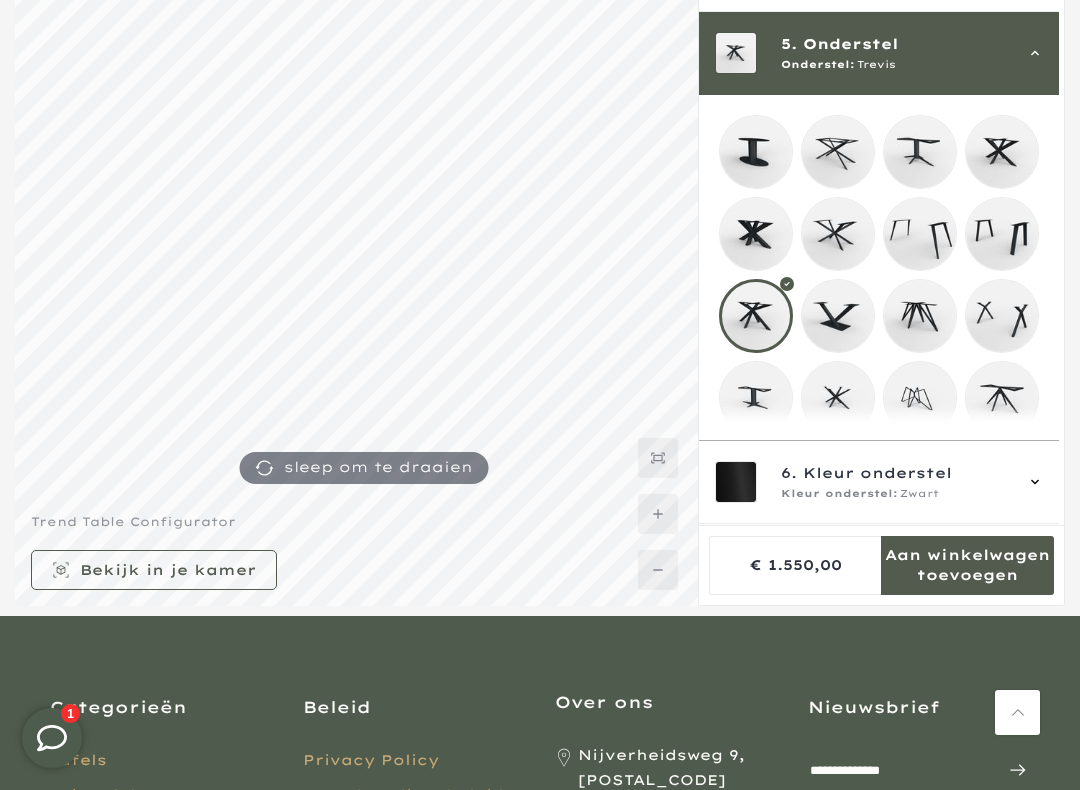 click at bounding box center (838, 398) 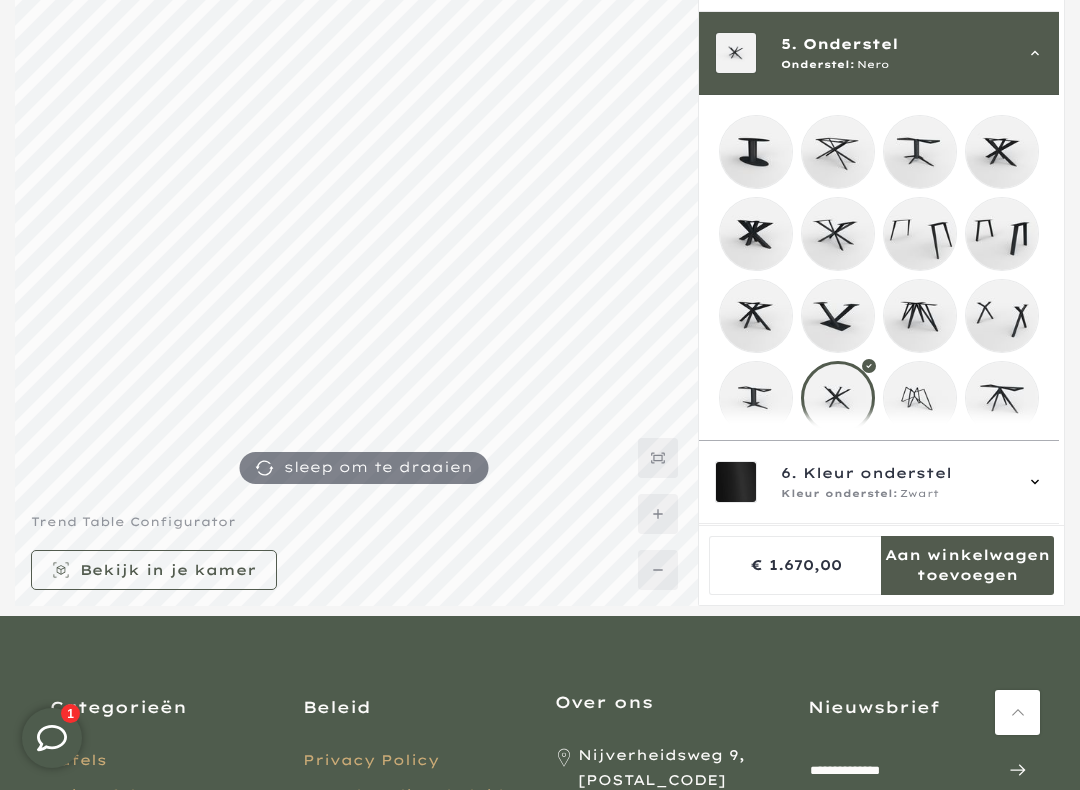click at bounding box center (1002, 398) 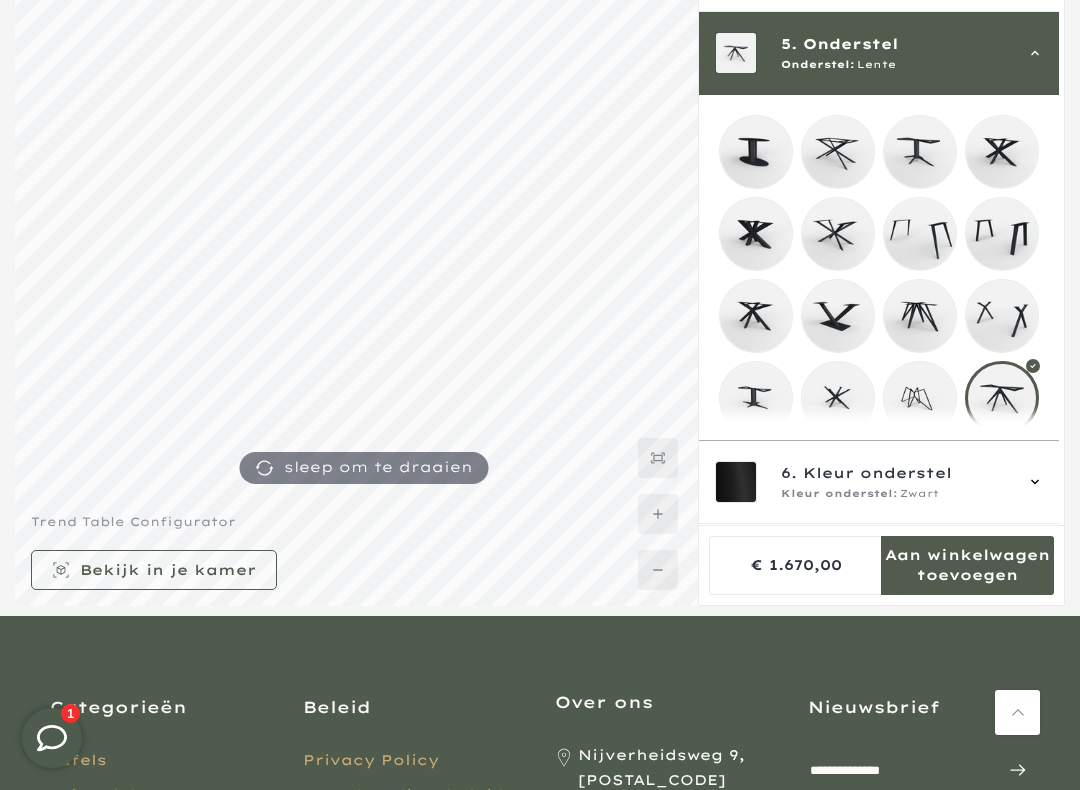 click at bounding box center (838, 234) 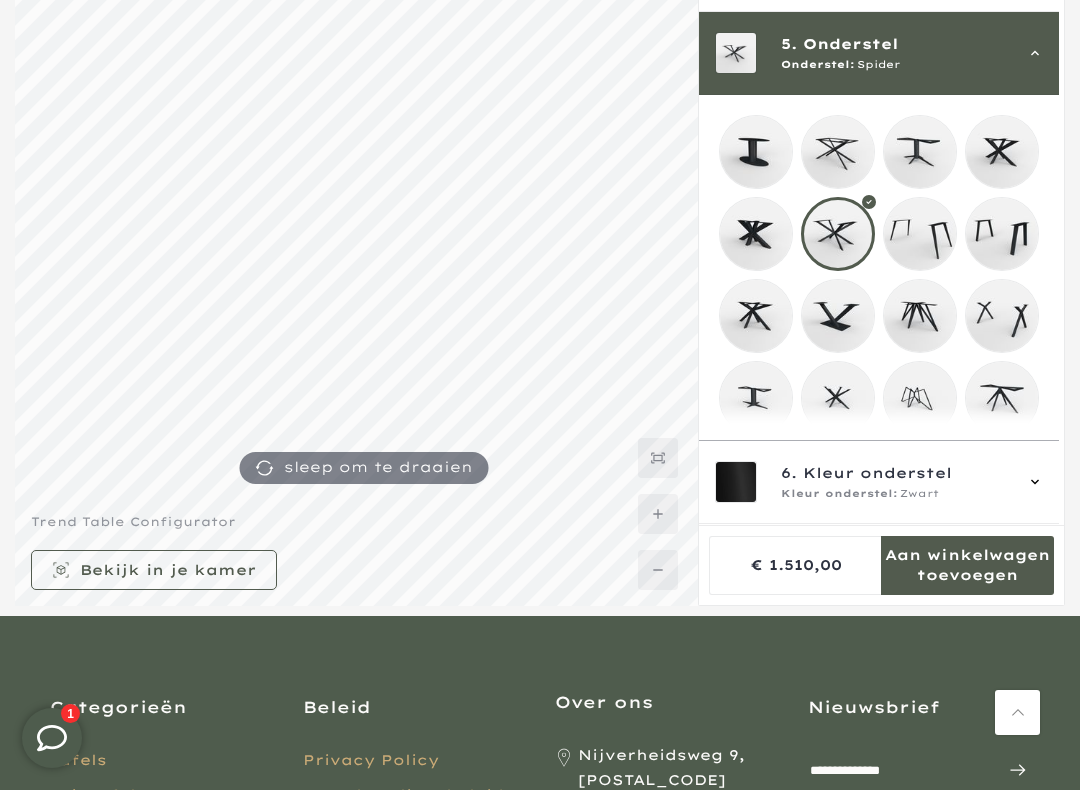 click at bounding box center [756, 398] 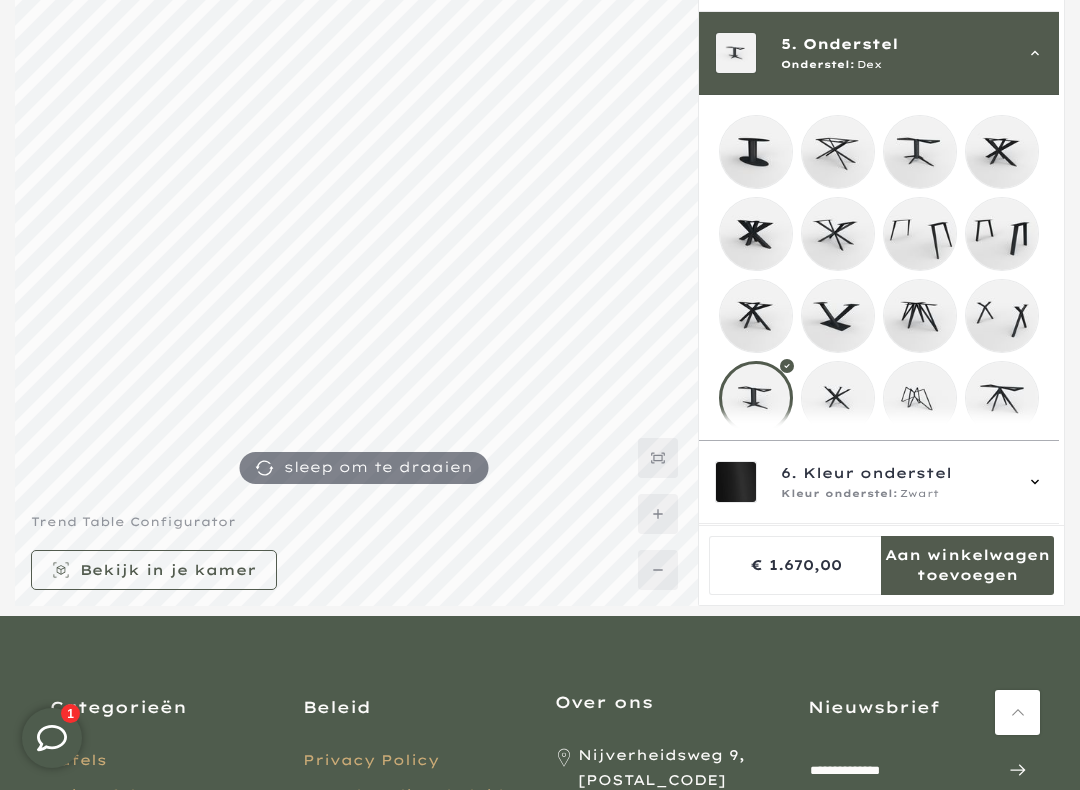 click at bounding box center (838, 398) 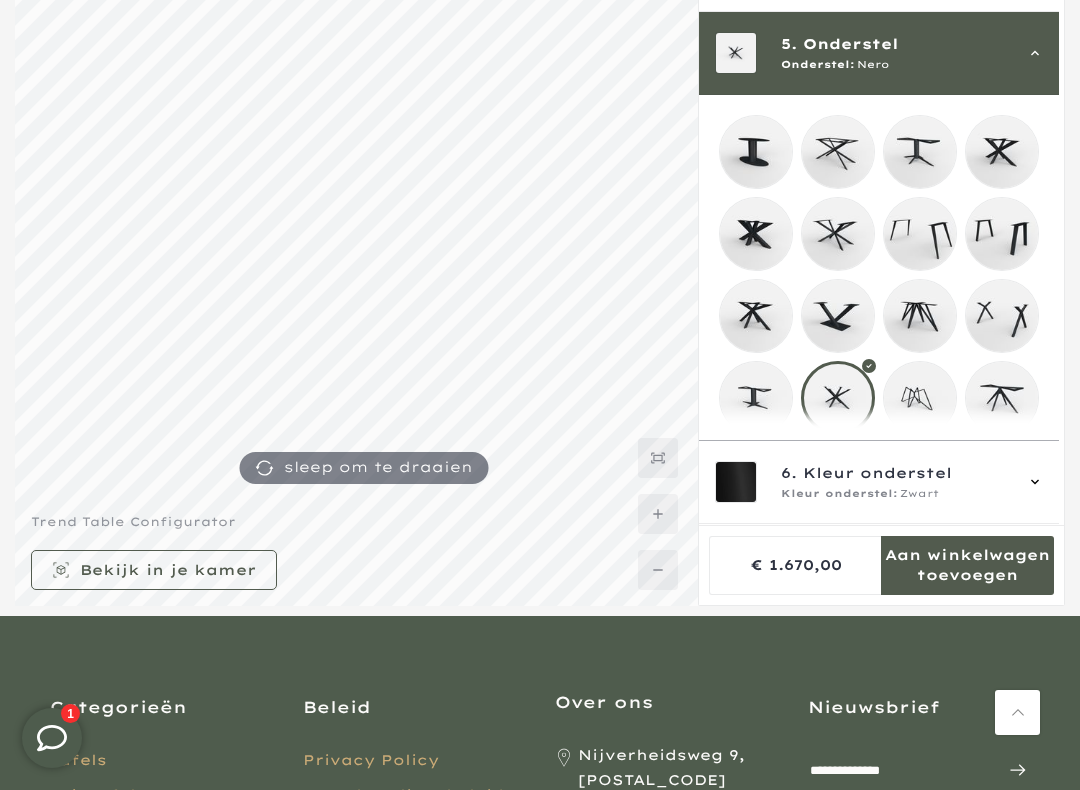 click at bounding box center [1002, 398] 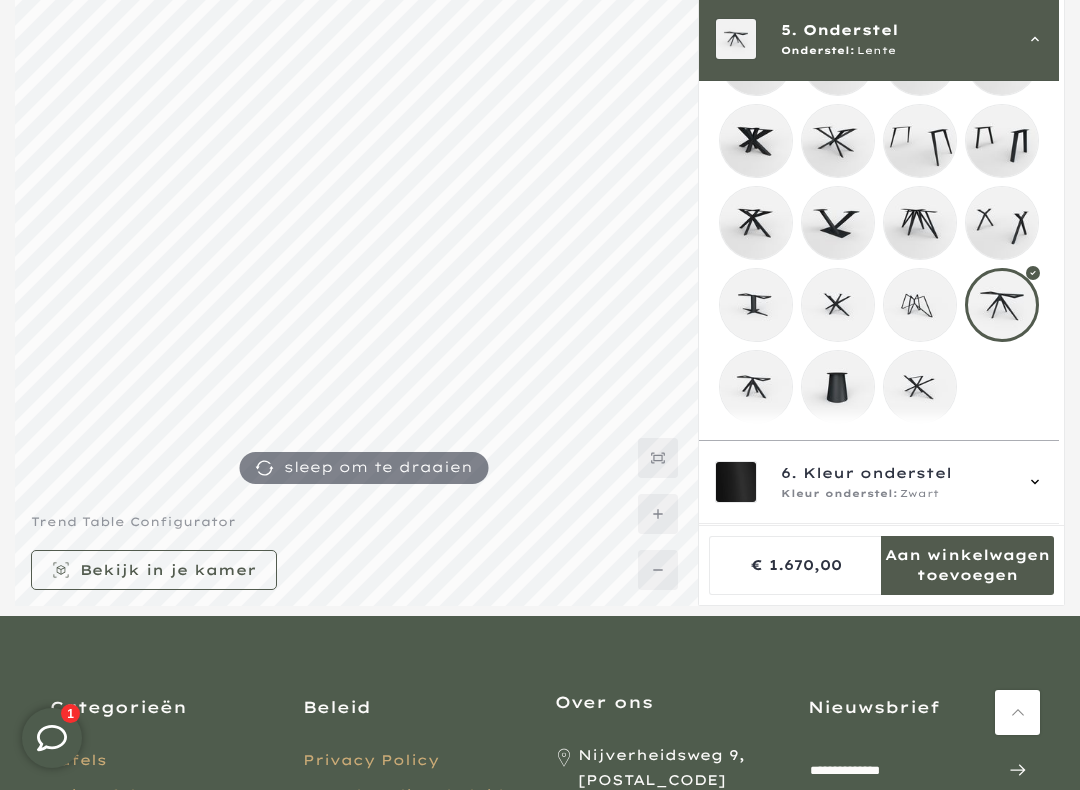 scroll, scrollTop: 439, scrollLeft: 0, axis: vertical 